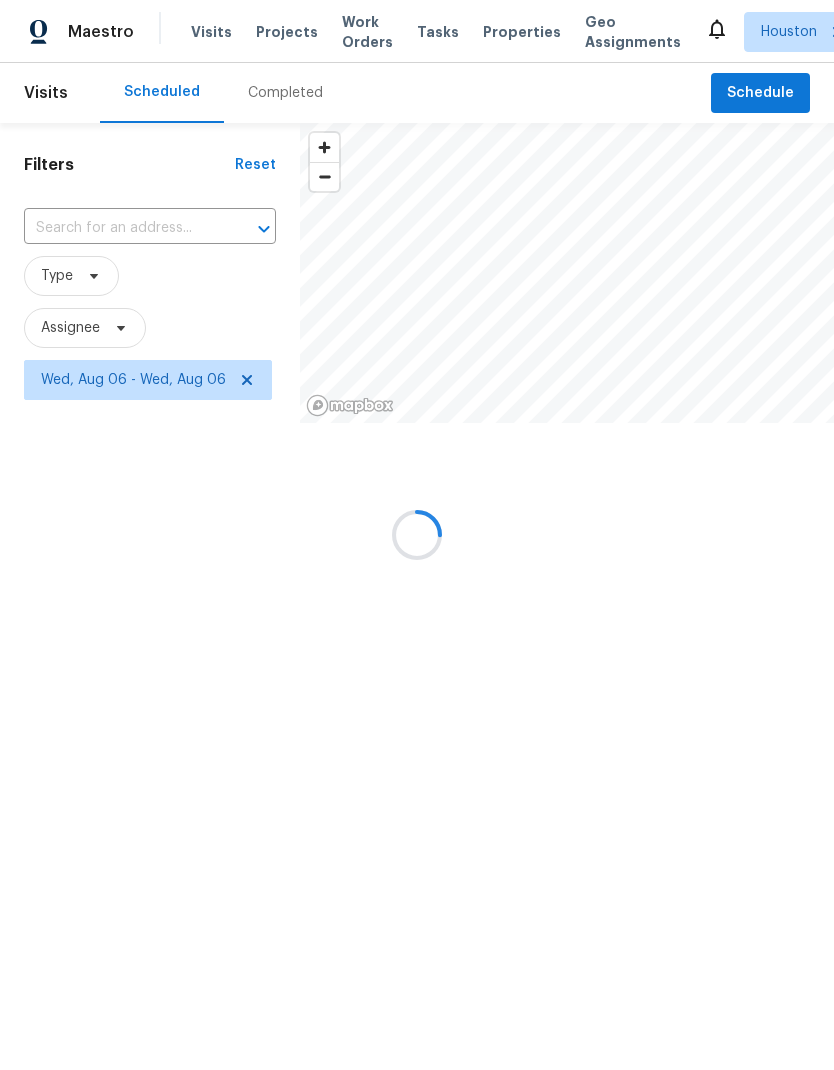 scroll, scrollTop: 0, scrollLeft: 0, axis: both 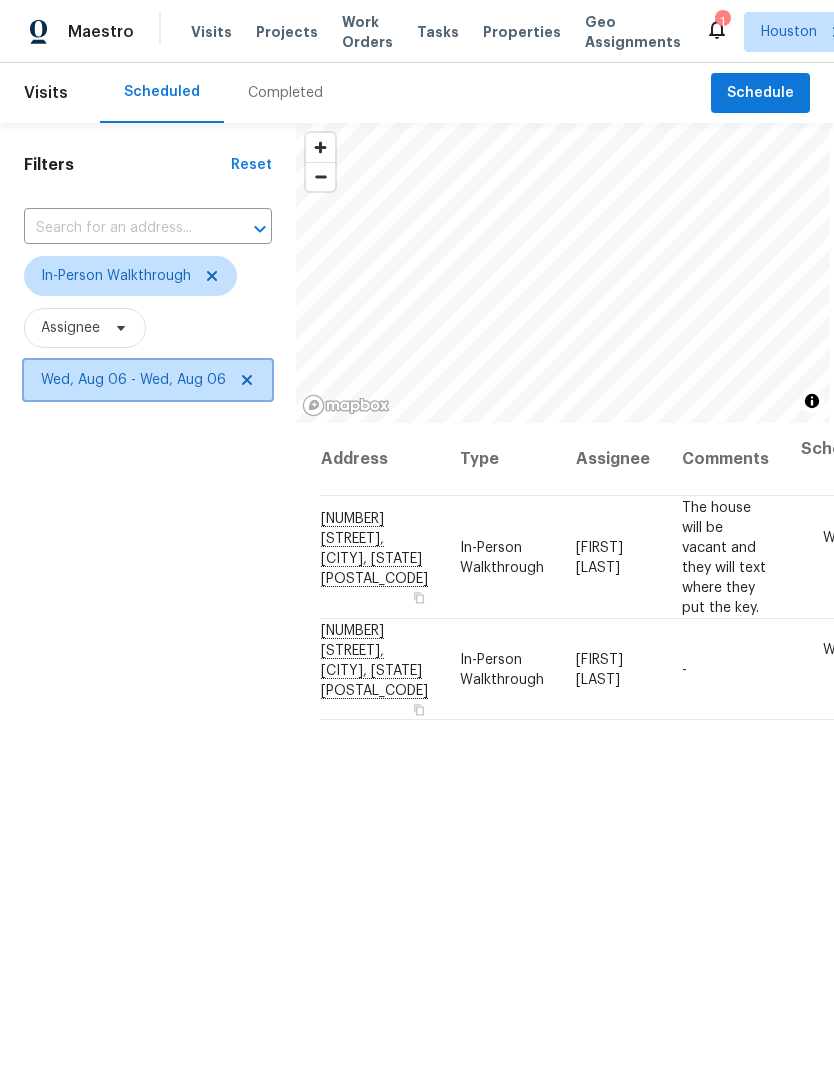 click at bounding box center [244, 380] 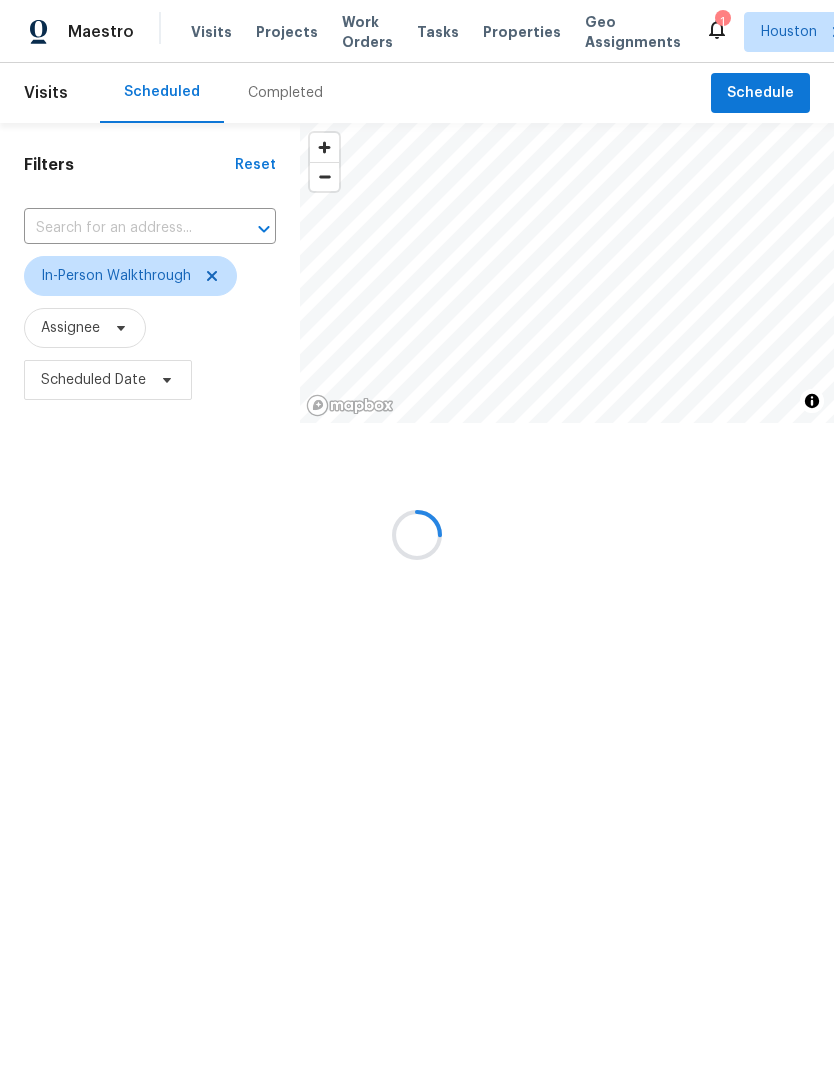 click at bounding box center (417, 535) 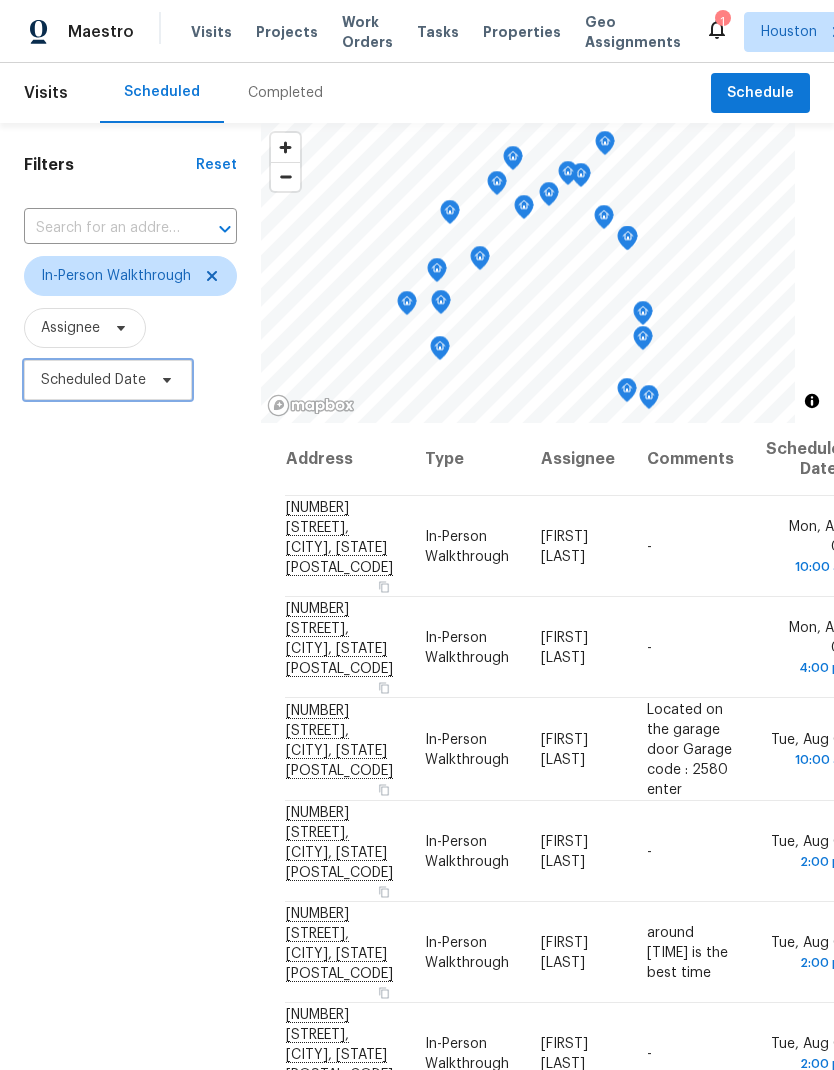 click on "Scheduled Date" at bounding box center [93, 380] 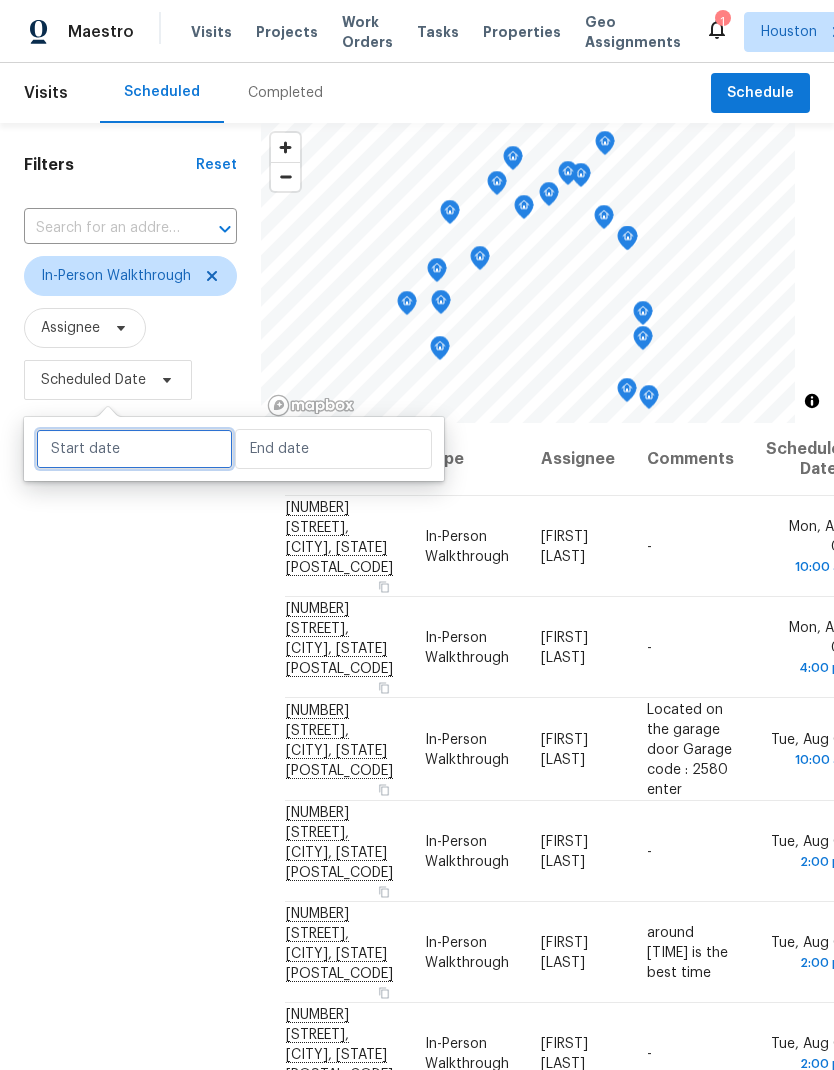 click at bounding box center (134, 449) 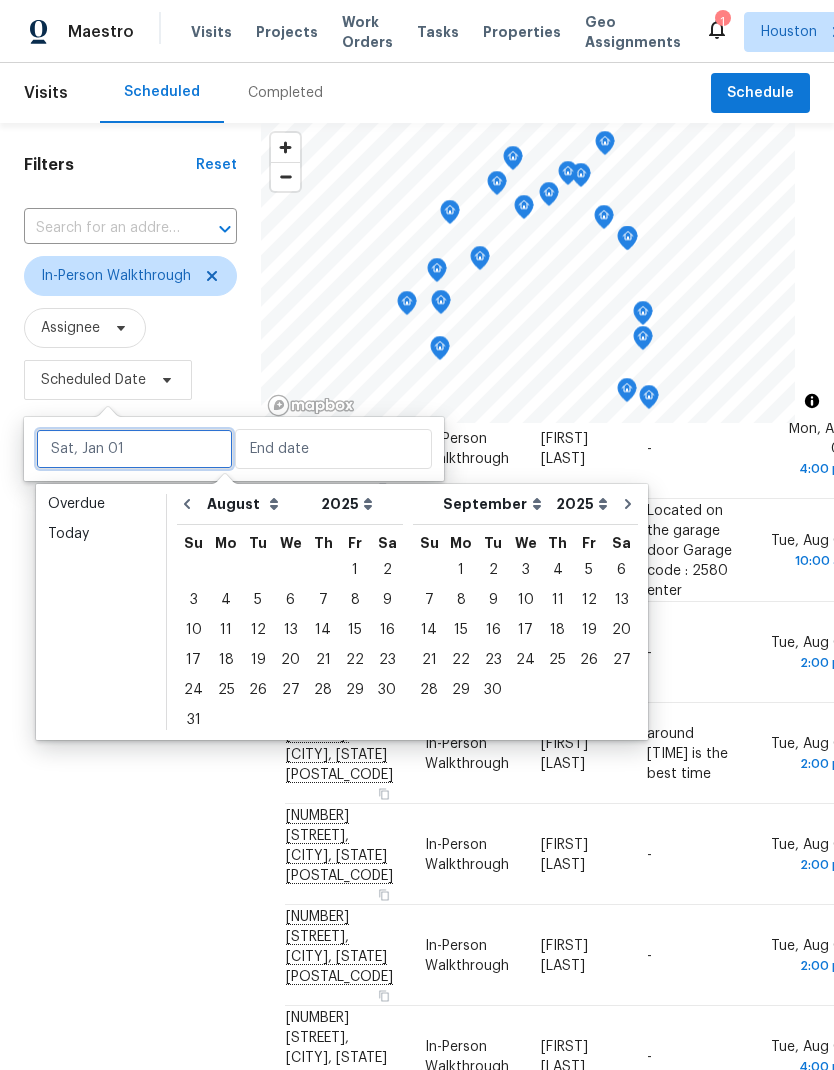 scroll, scrollTop: 200, scrollLeft: 0, axis: vertical 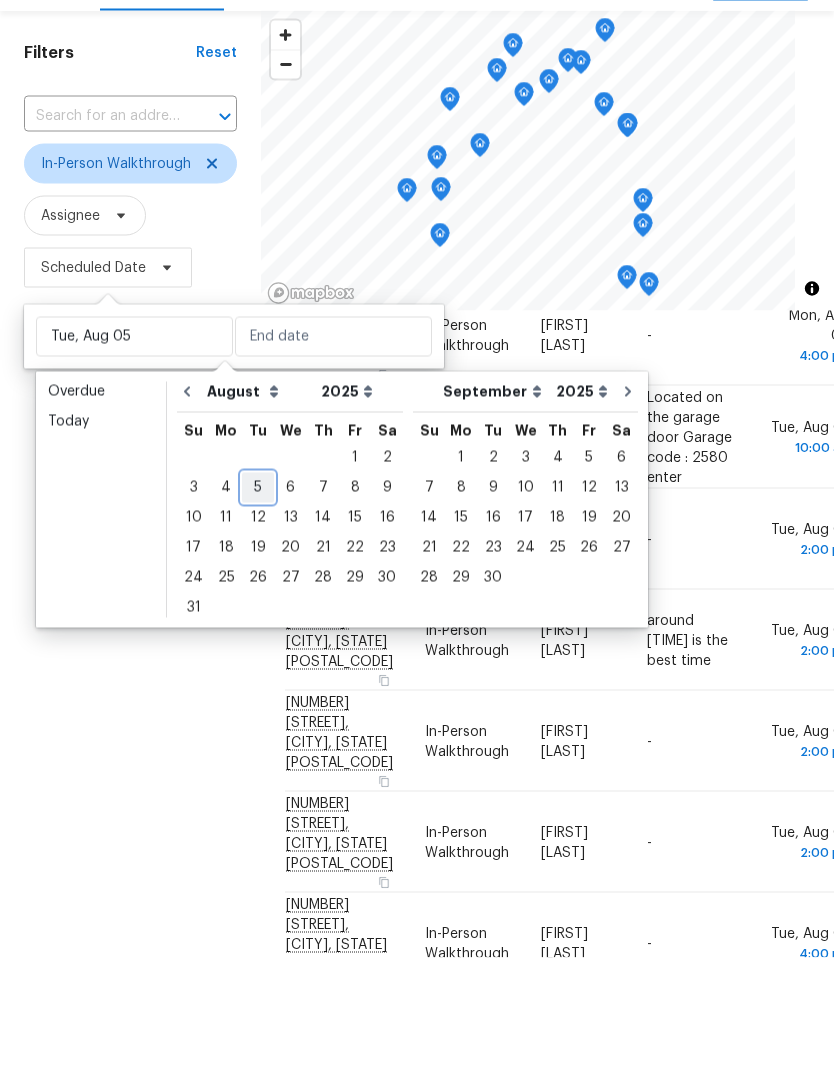 click on "5" at bounding box center [258, 600] 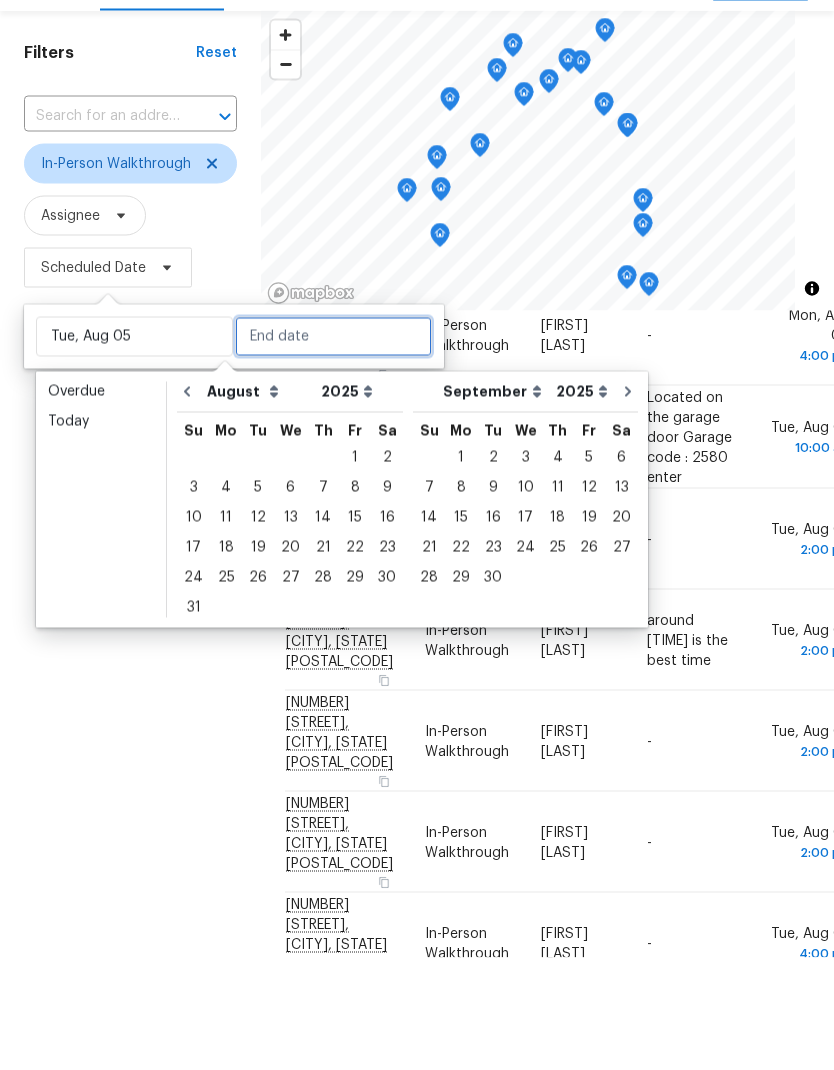 type on "Tue, Aug 05" 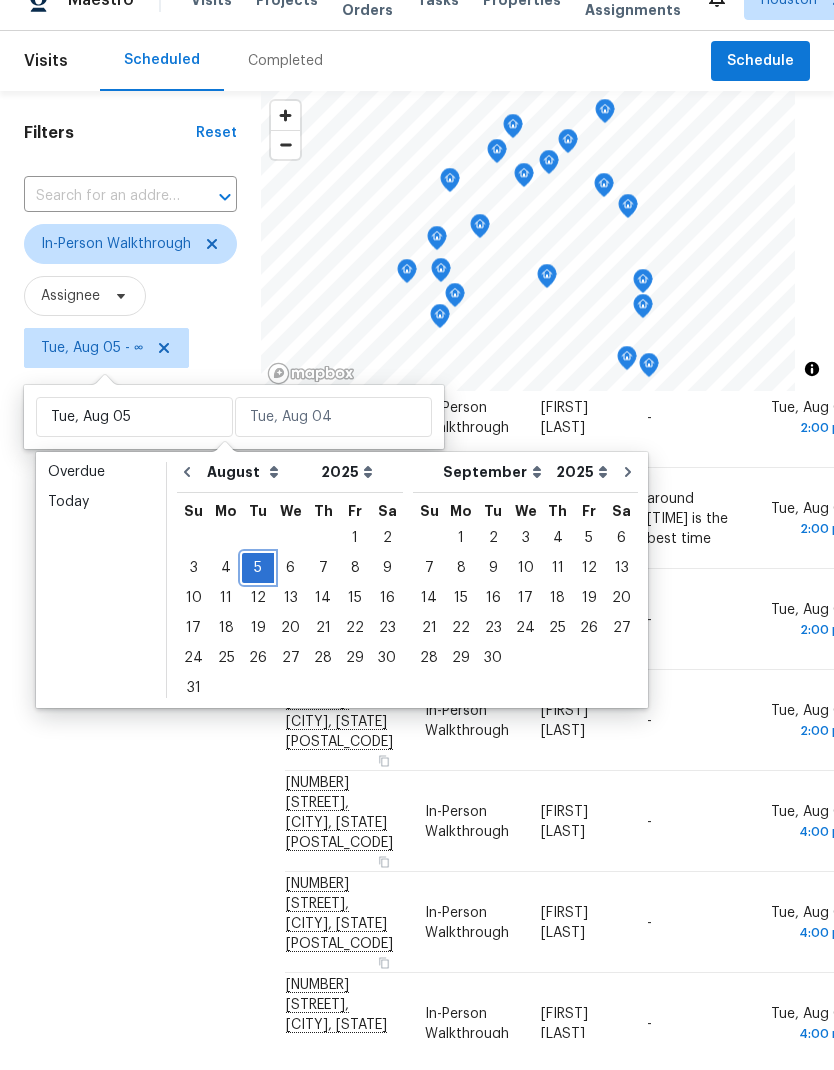 click on "5" at bounding box center (258, 600) 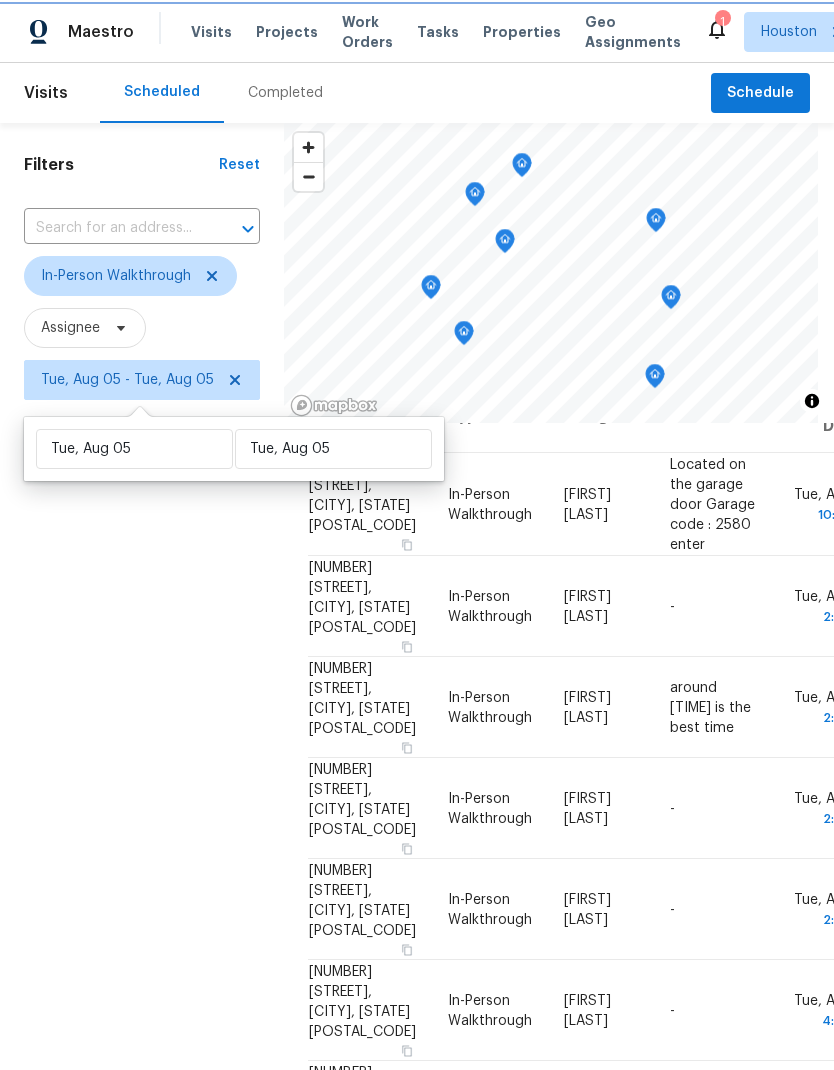 scroll, scrollTop: 0, scrollLeft: 0, axis: both 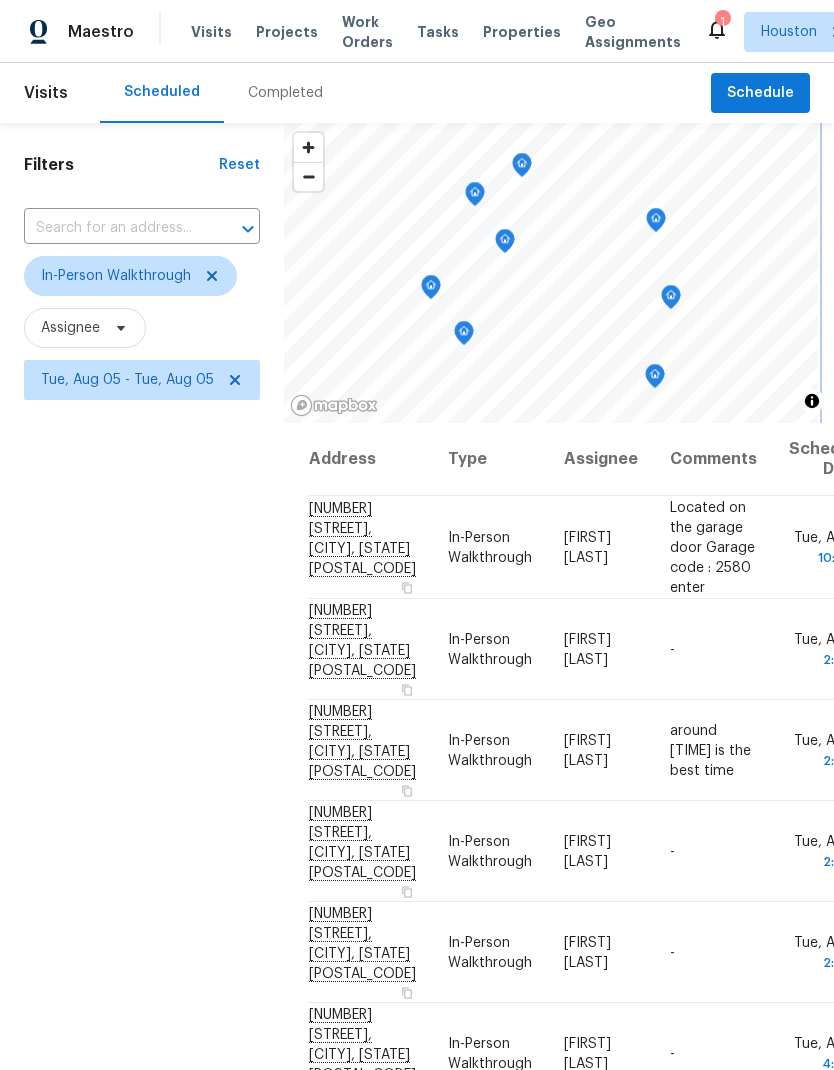 click 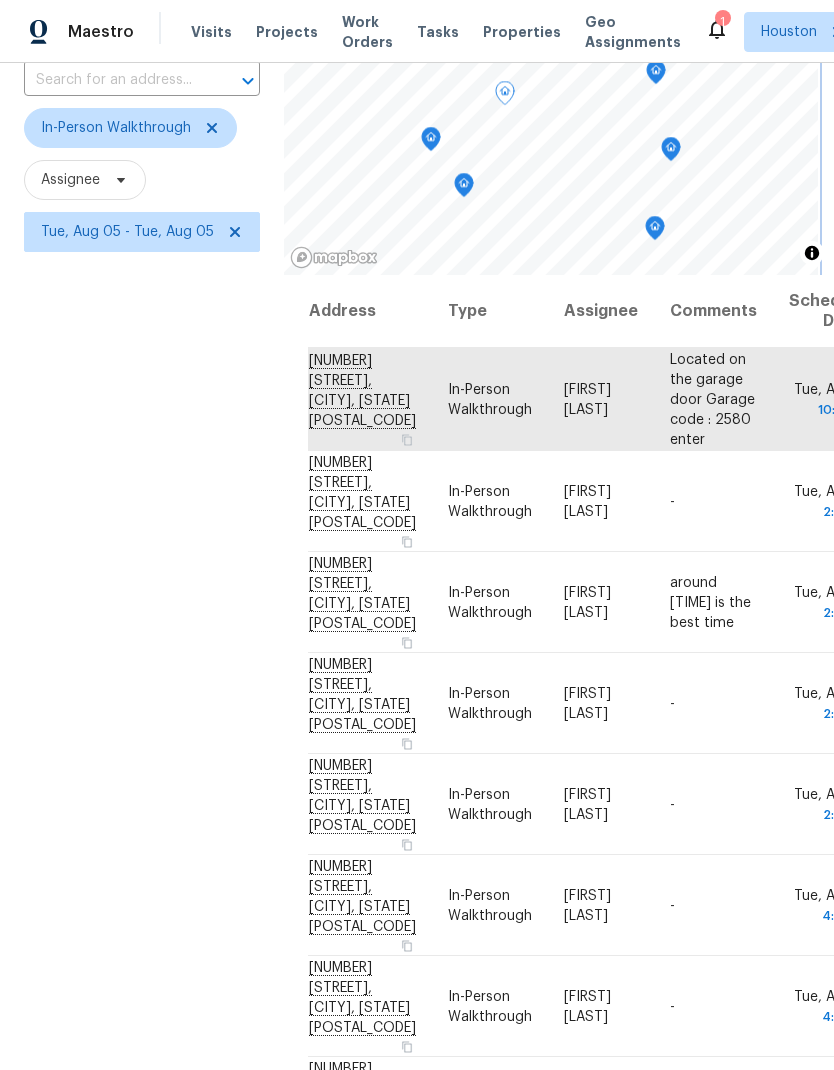 scroll, scrollTop: 100, scrollLeft: 0, axis: vertical 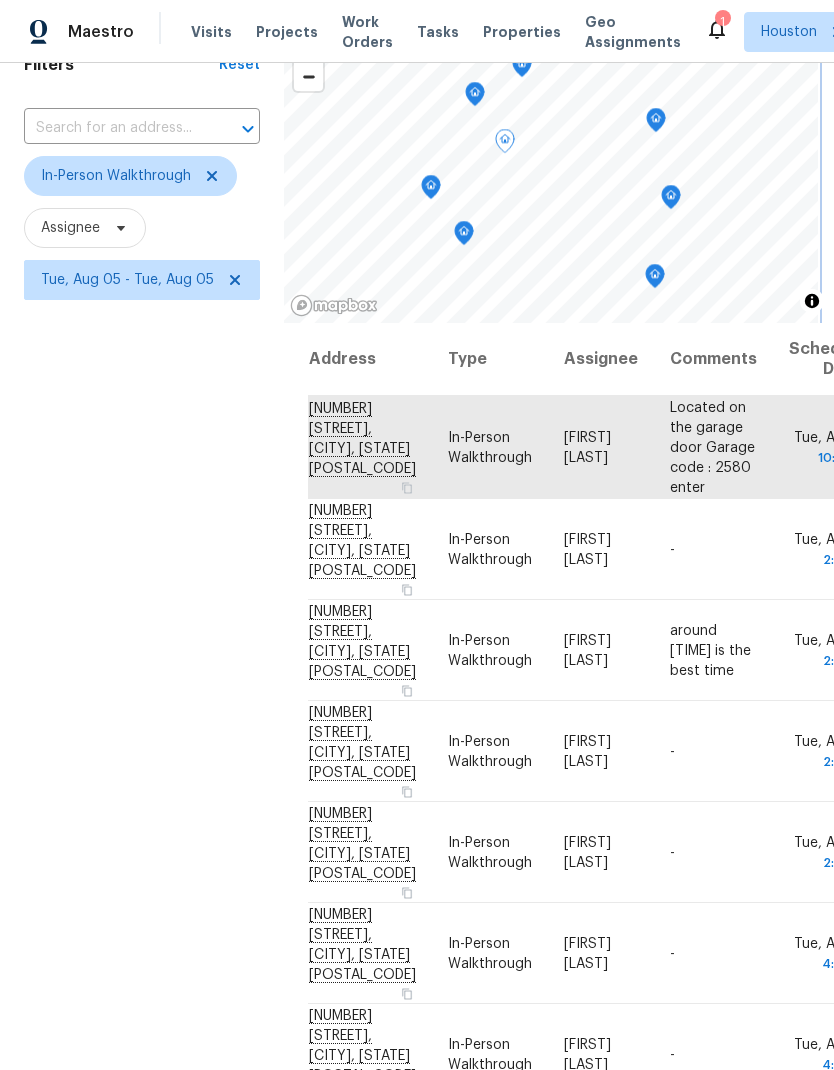 click 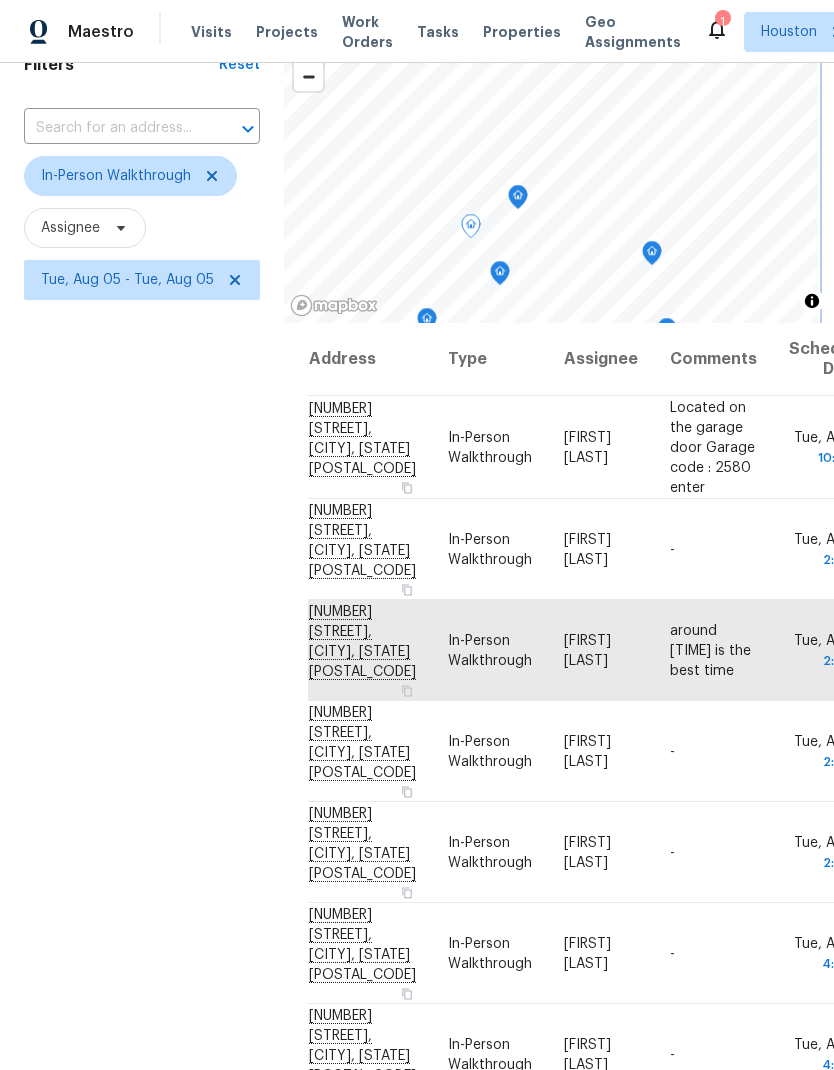 click 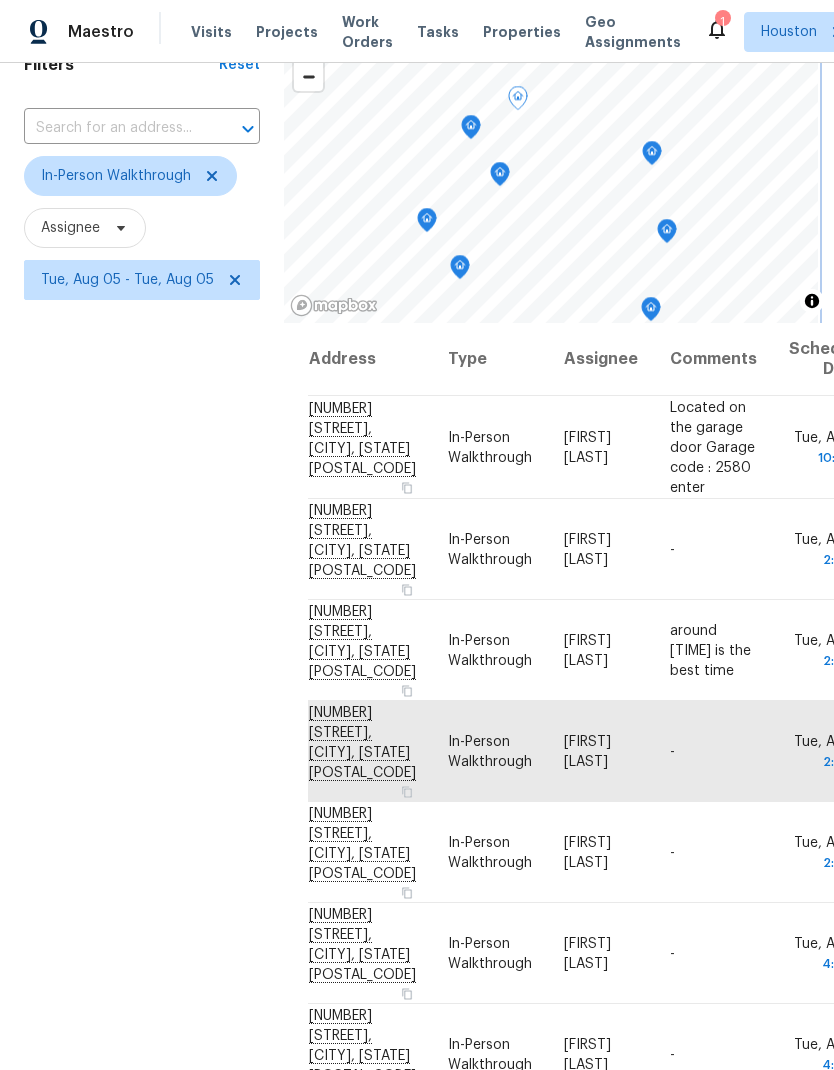 click 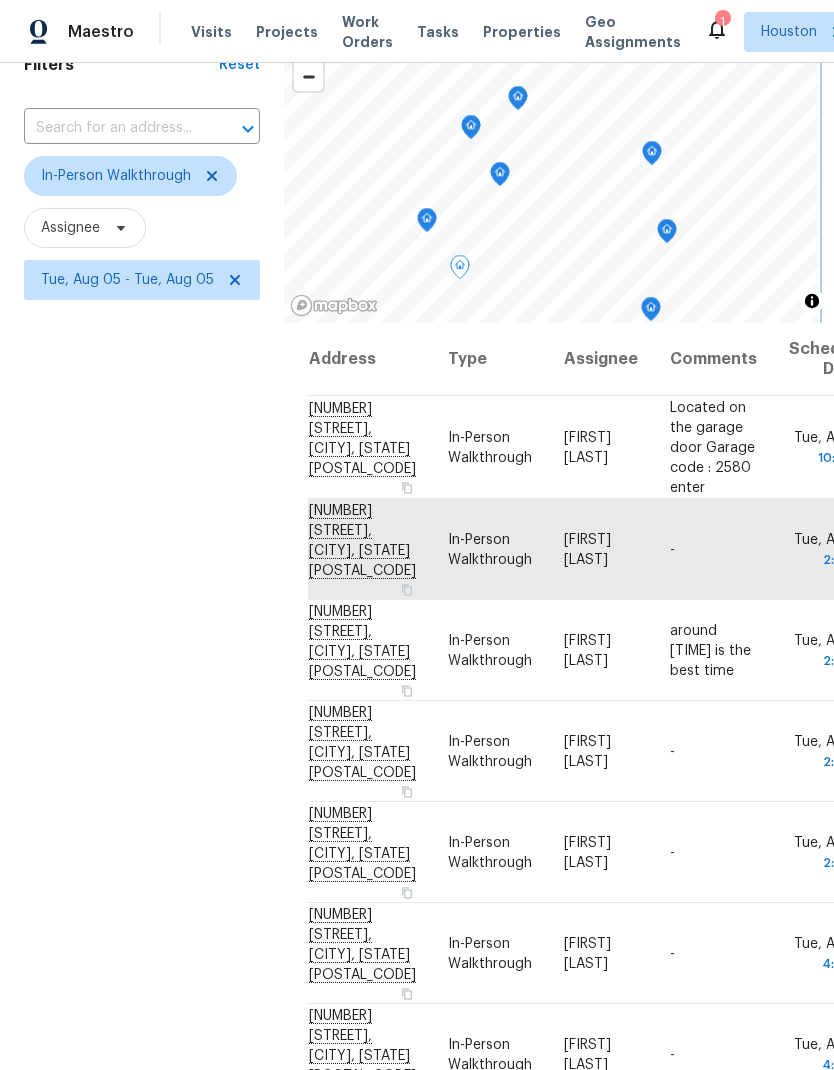 click 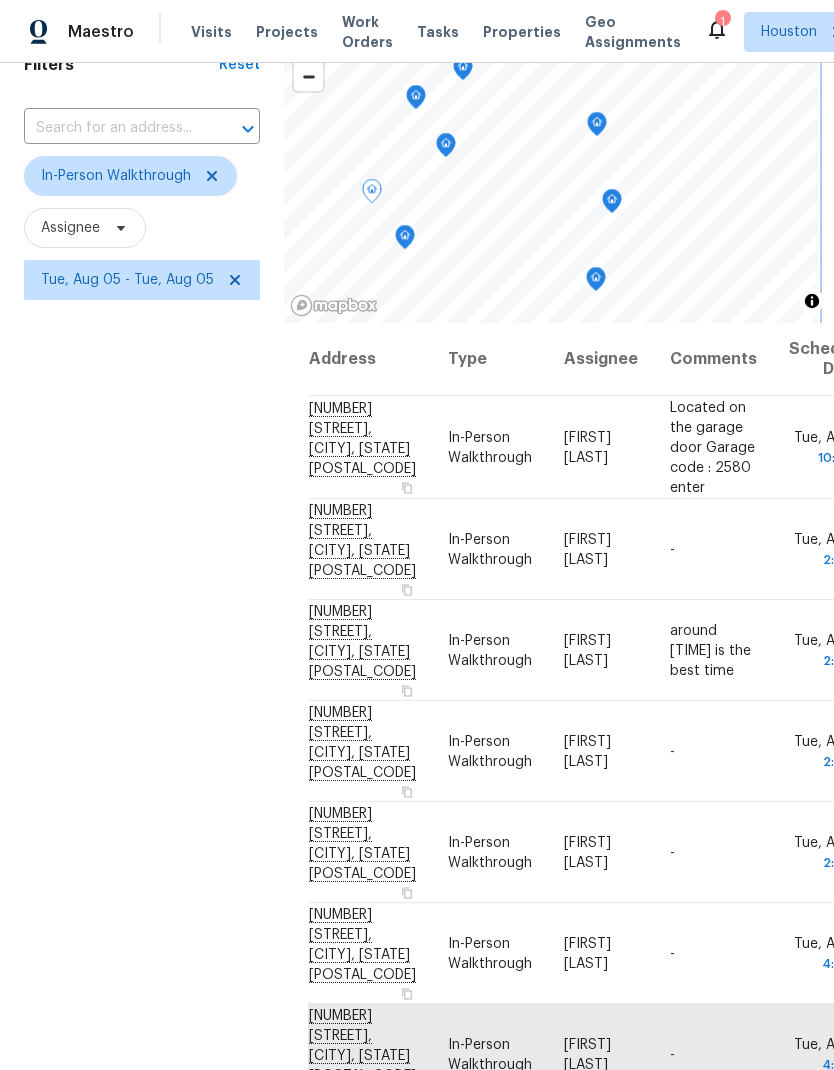click 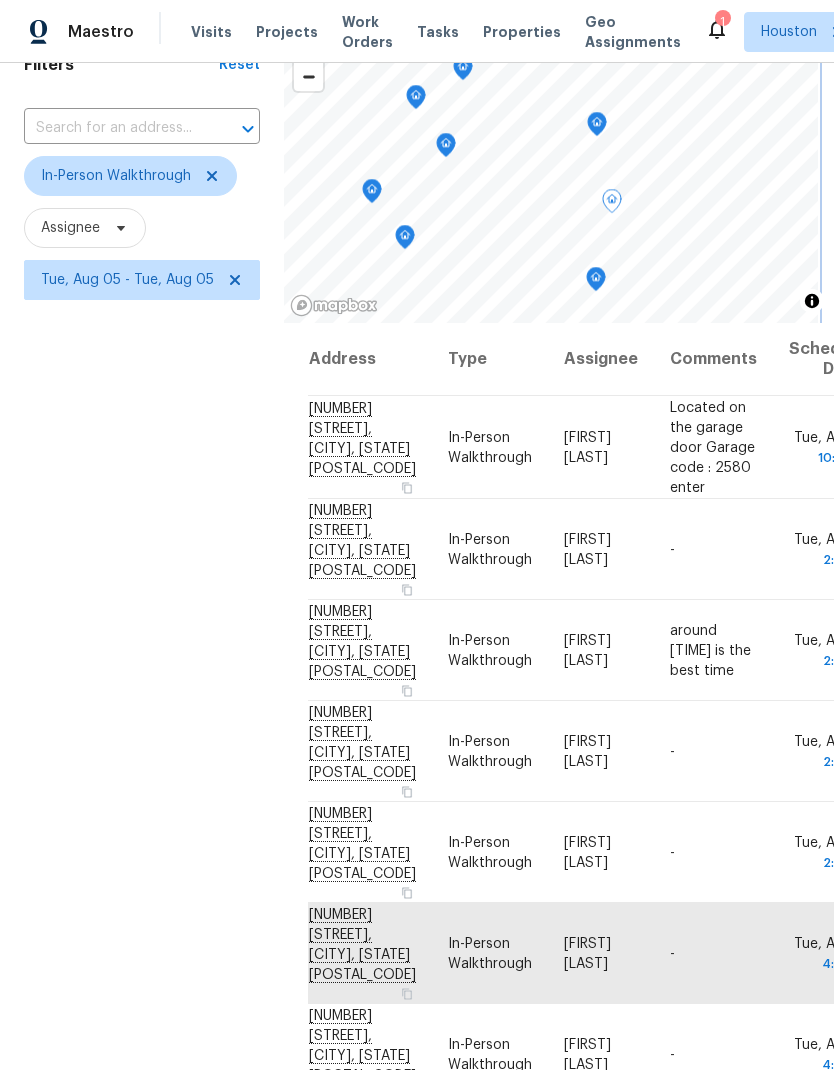click 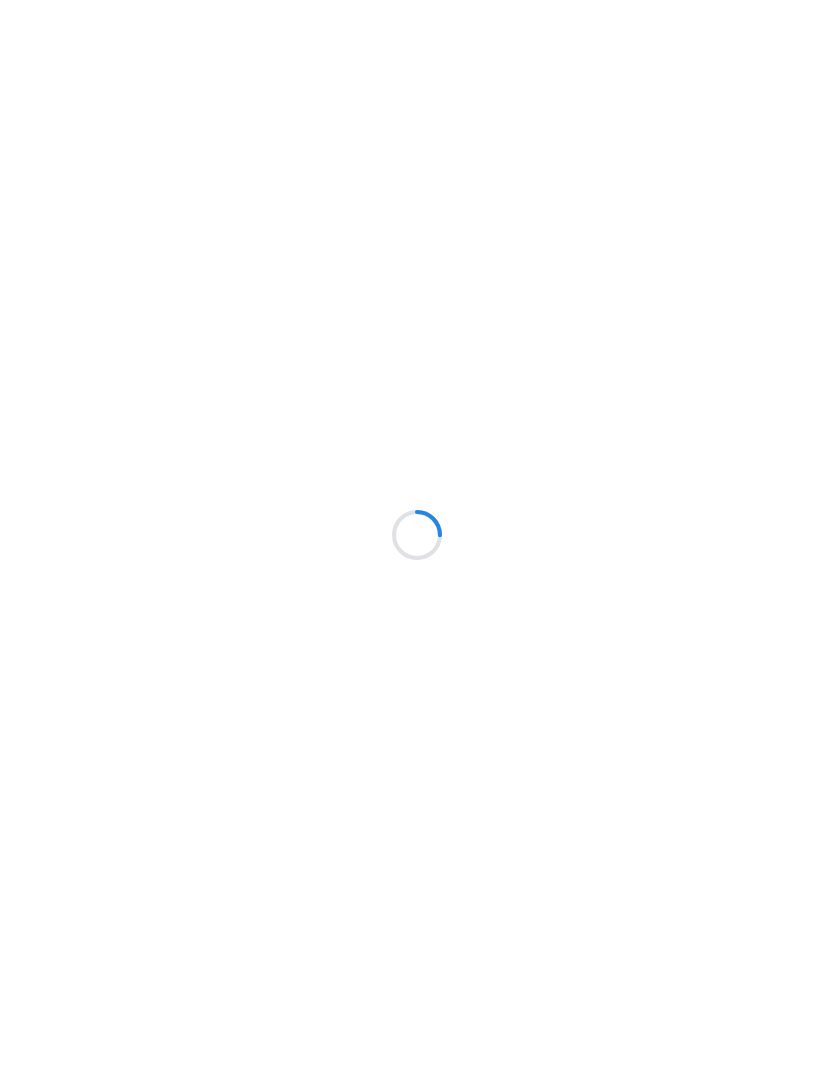 scroll, scrollTop: 0, scrollLeft: 0, axis: both 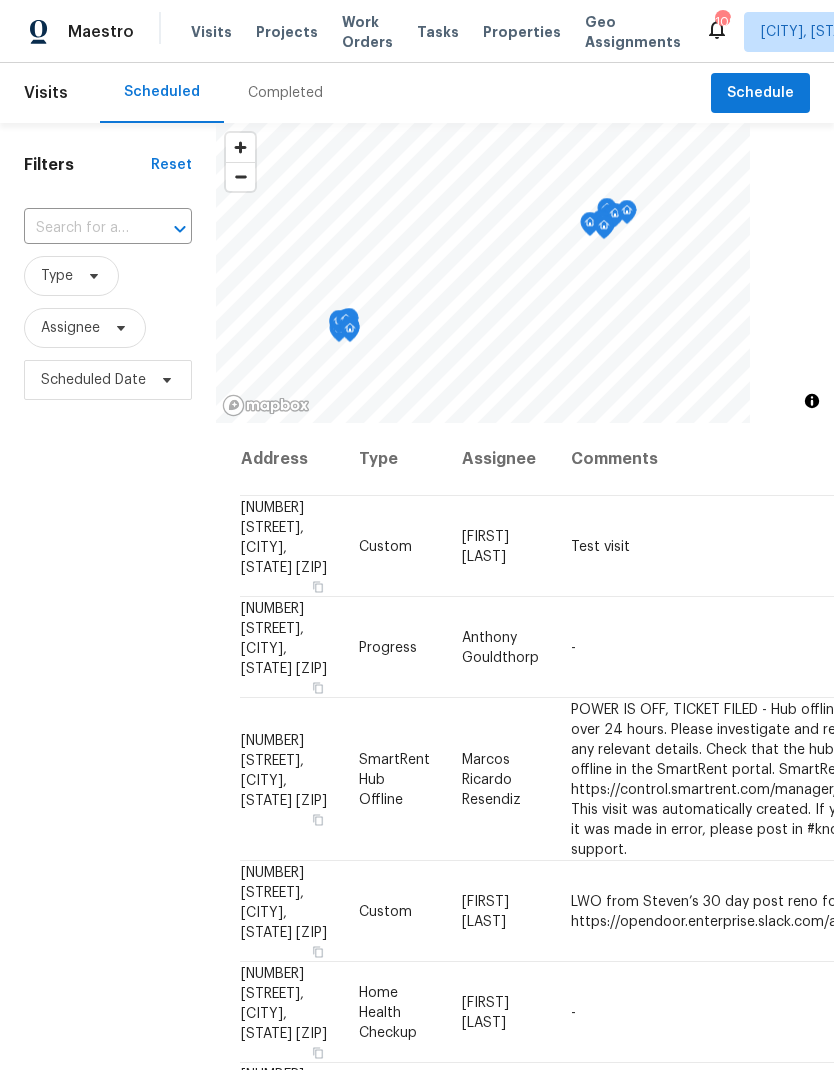 click at bounding box center [80, 228] 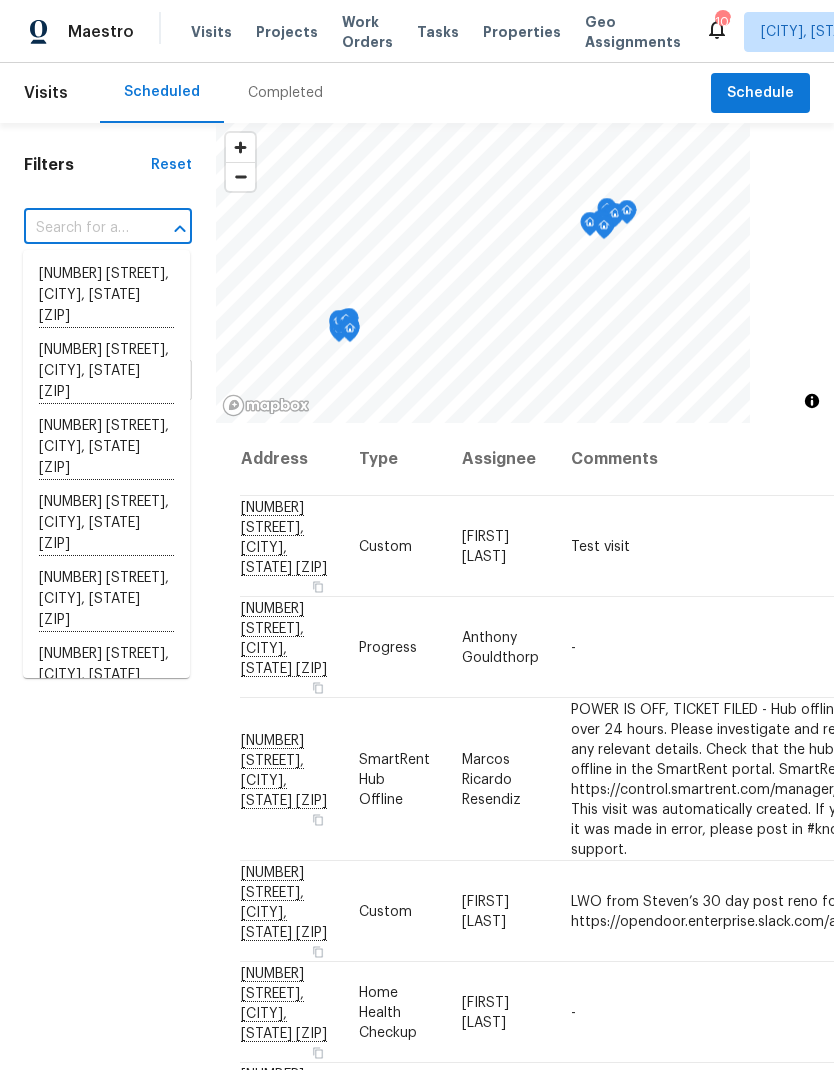 paste on "[NUMBER] [STREET], [CITY], [STATE] [ZIP]" 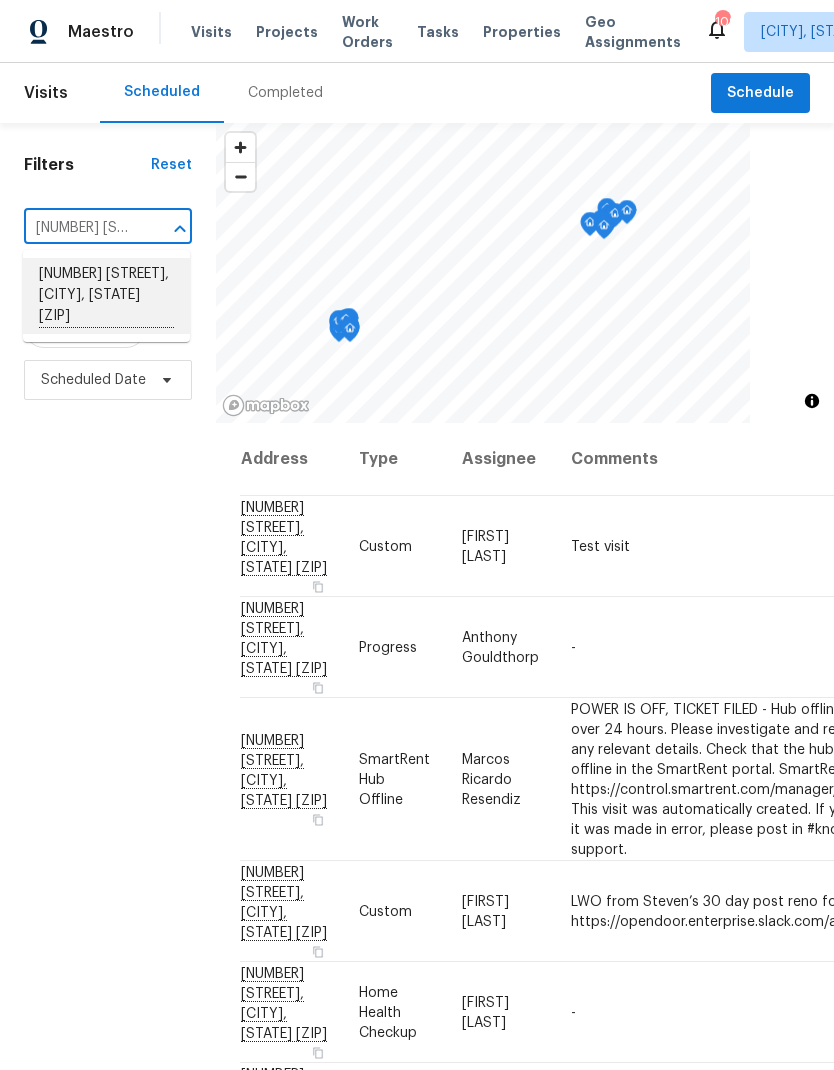 click on "[NUMBER] [STREET], [CITY], [STATE] [ZIP]" at bounding box center [106, 296] 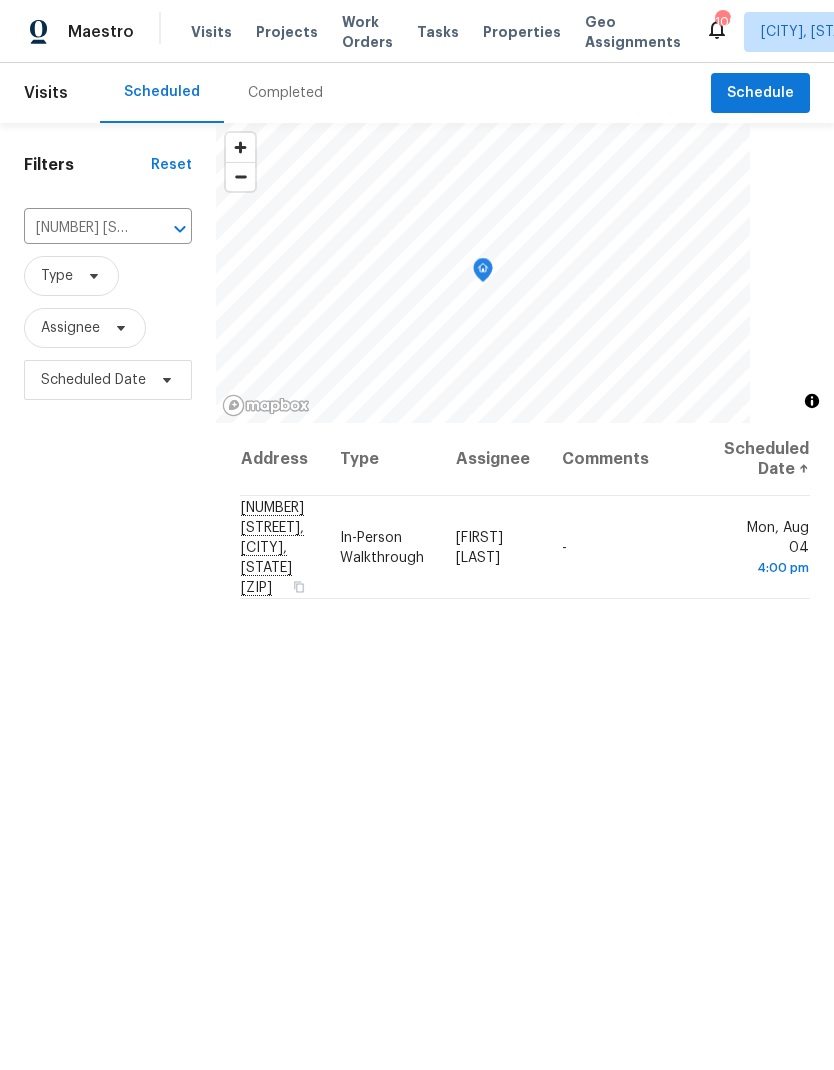 click on "Completed" at bounding box center [285, 93] 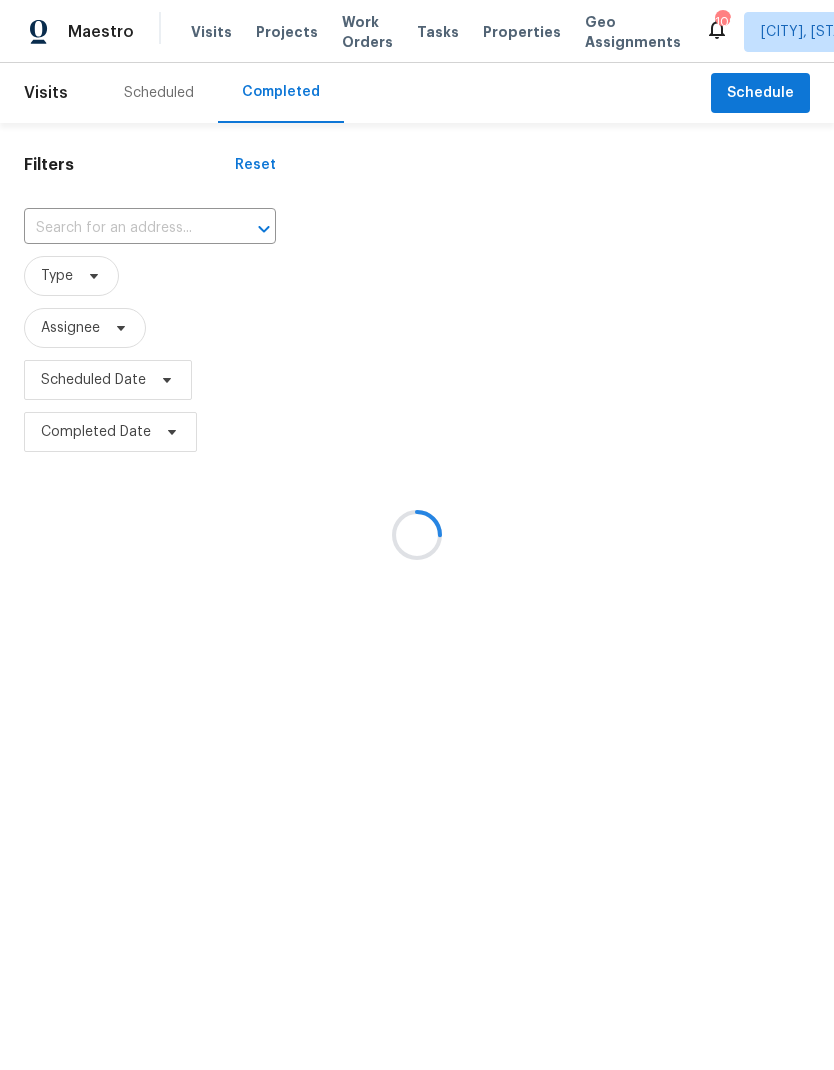 click at bounding box center [417, 535] 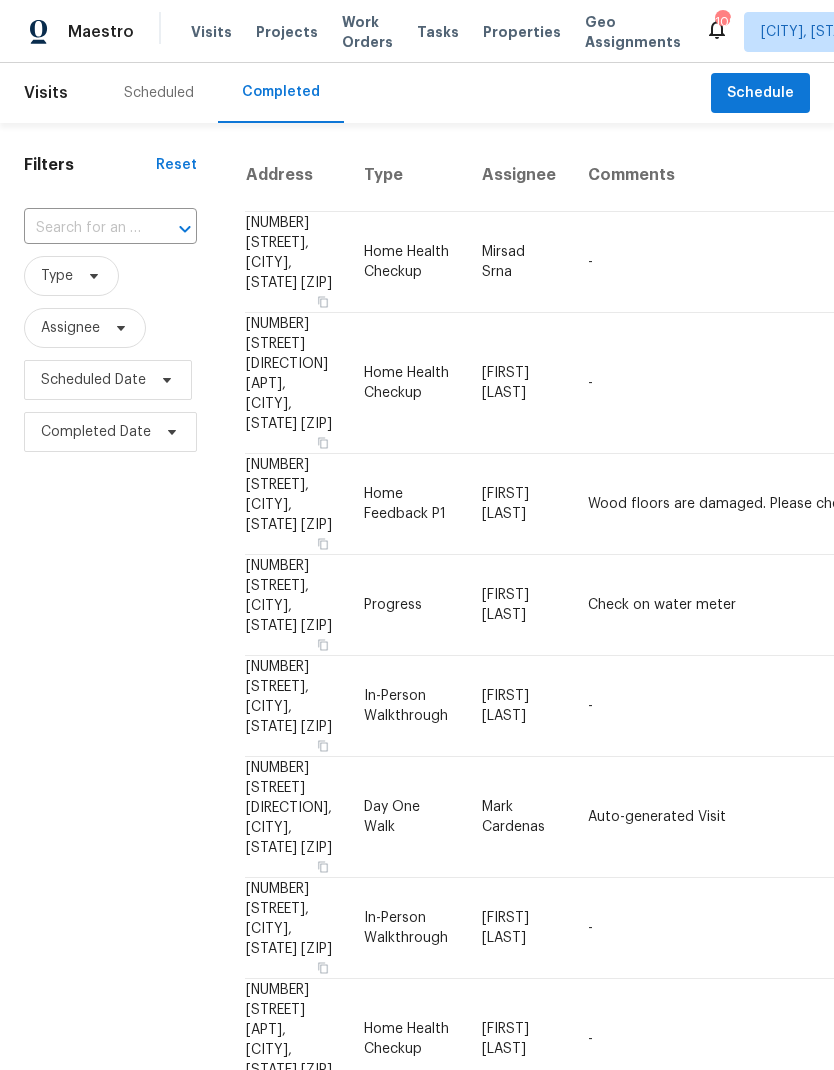 click at bounding box center (82, 228) 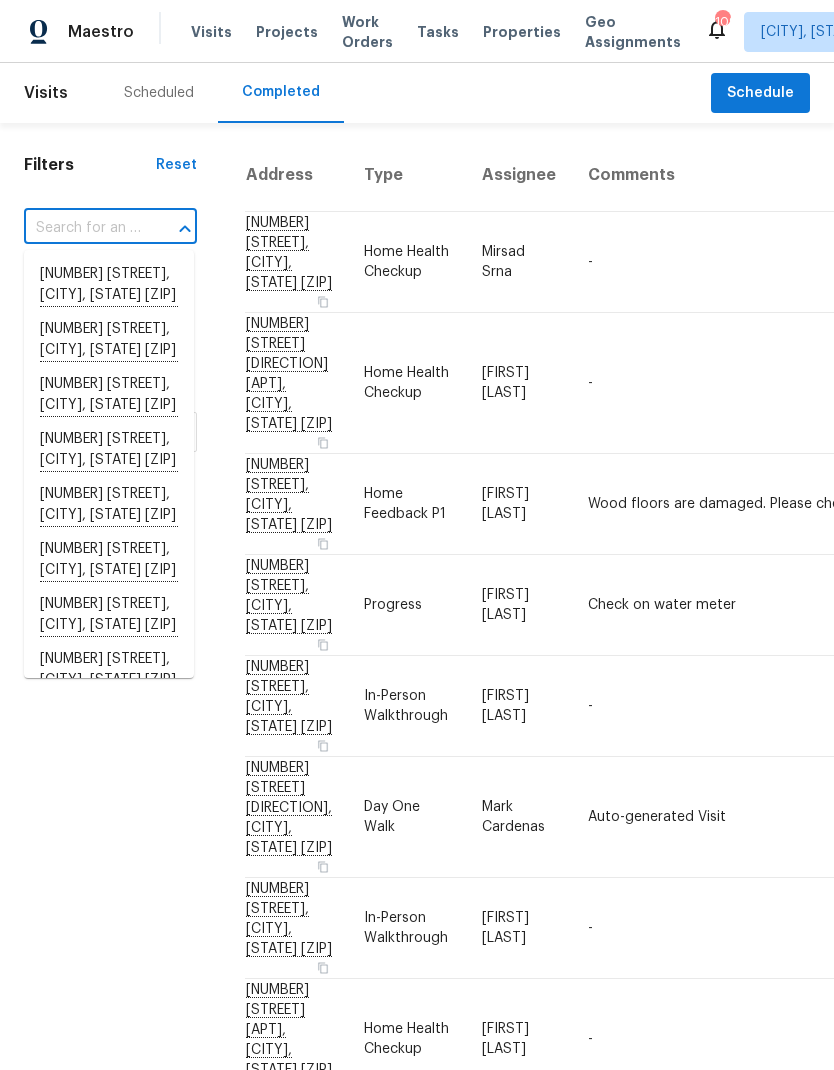 paste on "16127 Coral Bay St, Crosby, TX 77532" 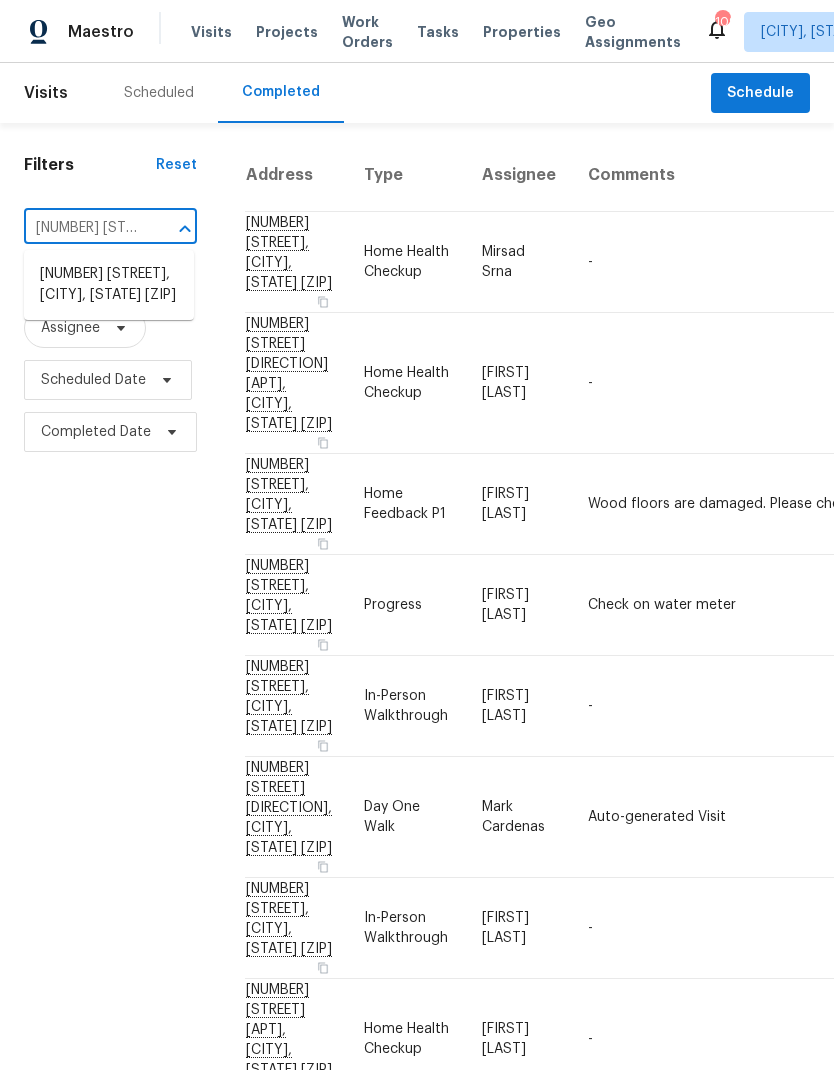 type on "16127 Coral Bay St, Crosby, TX 77532" 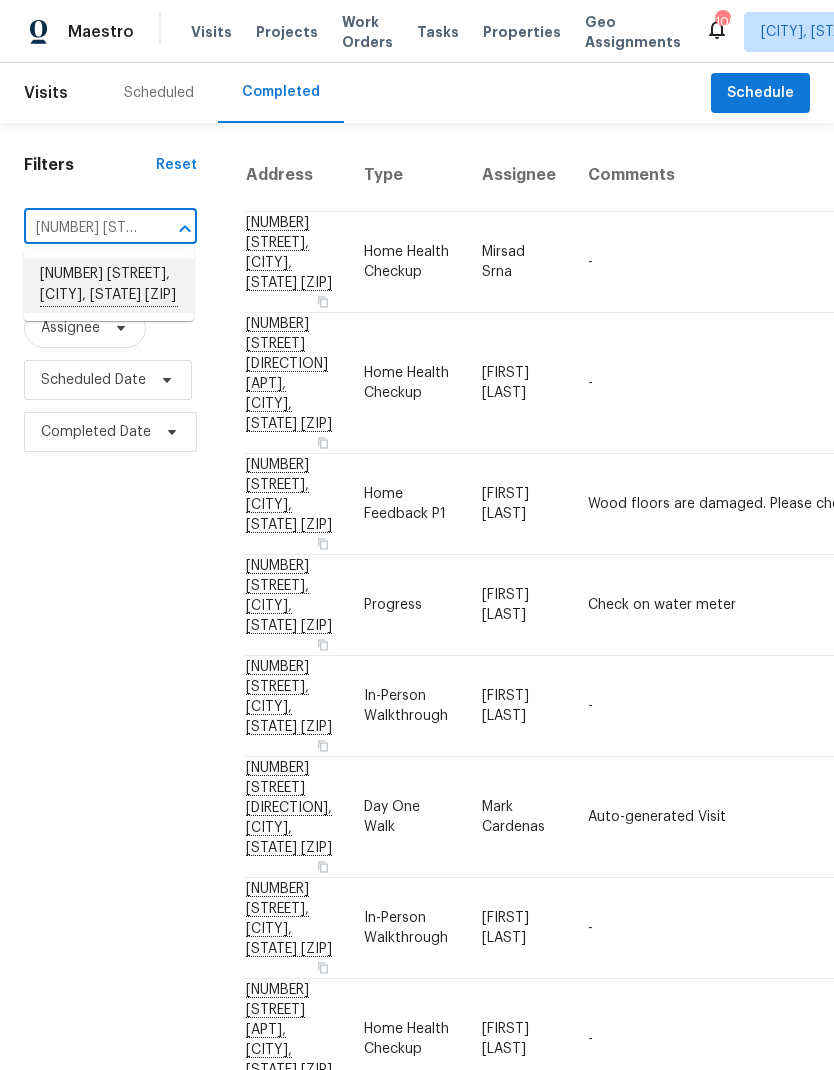 click on "16127 Coral Bay St, Crosby, TX 77532" at bounding box center [109, 285] 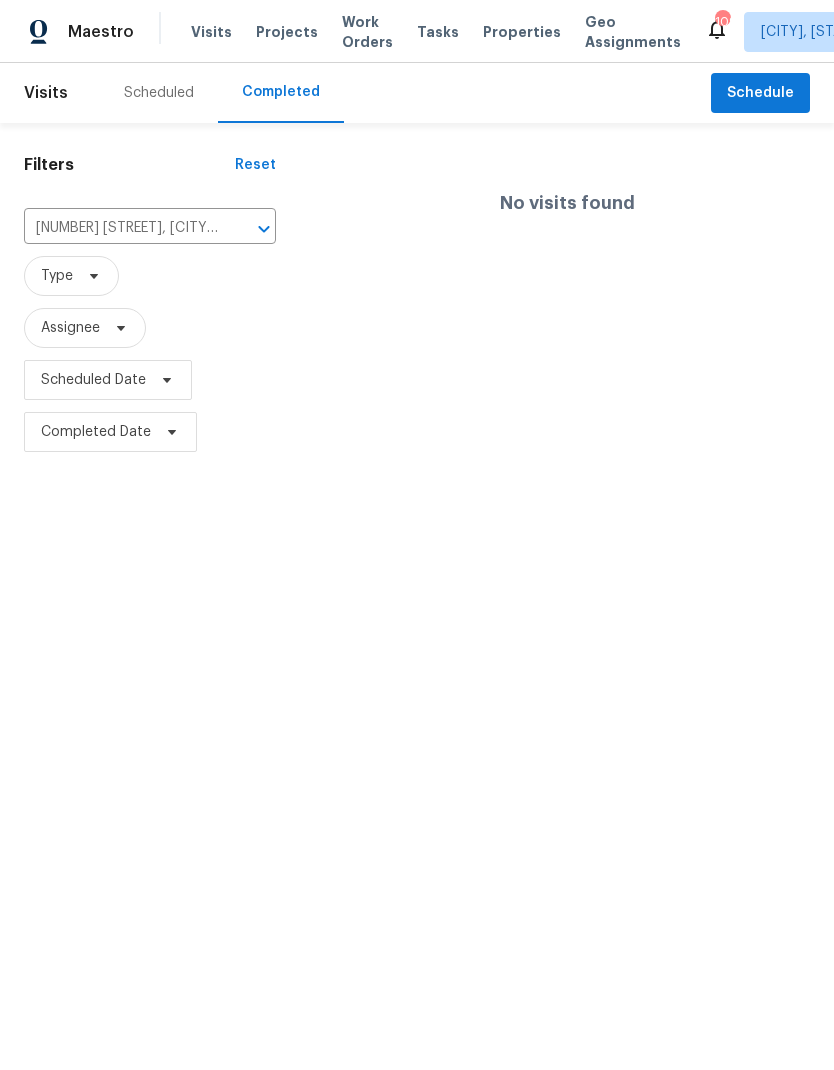 click on "Scheduled" at bounding box center [159, 93] 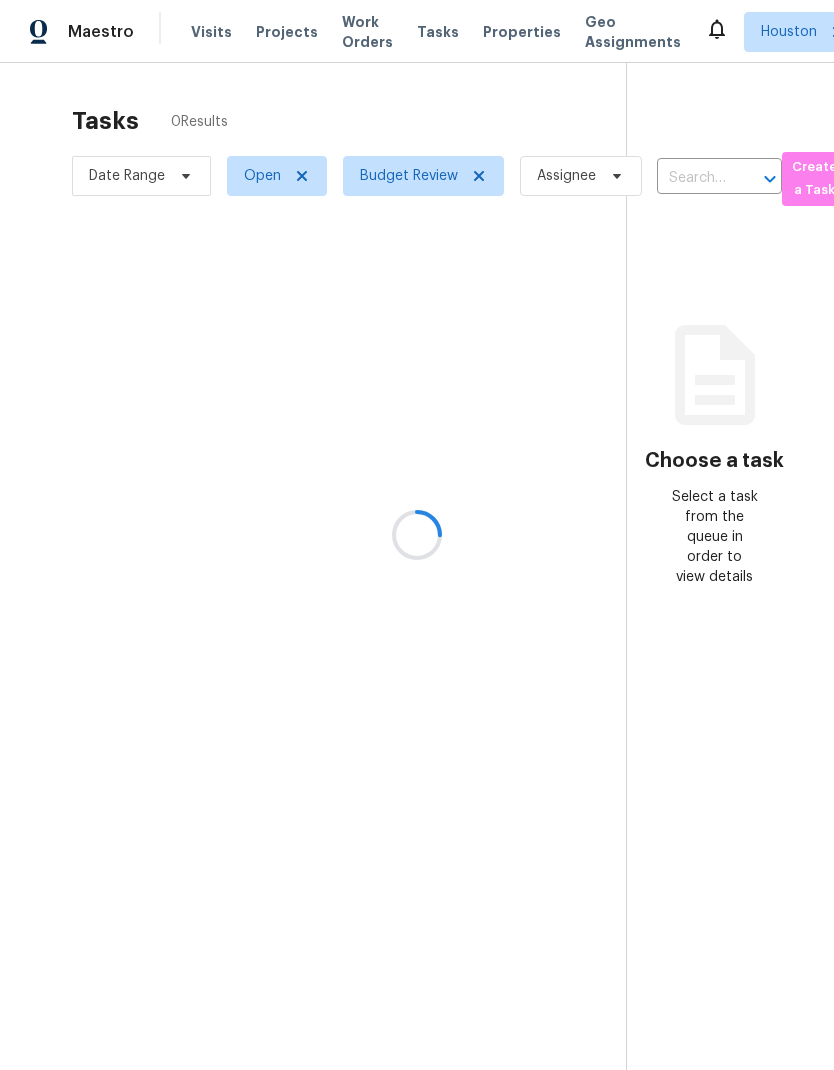 scroll, scrollTop: 0, scrollLeft: 0, axis: both 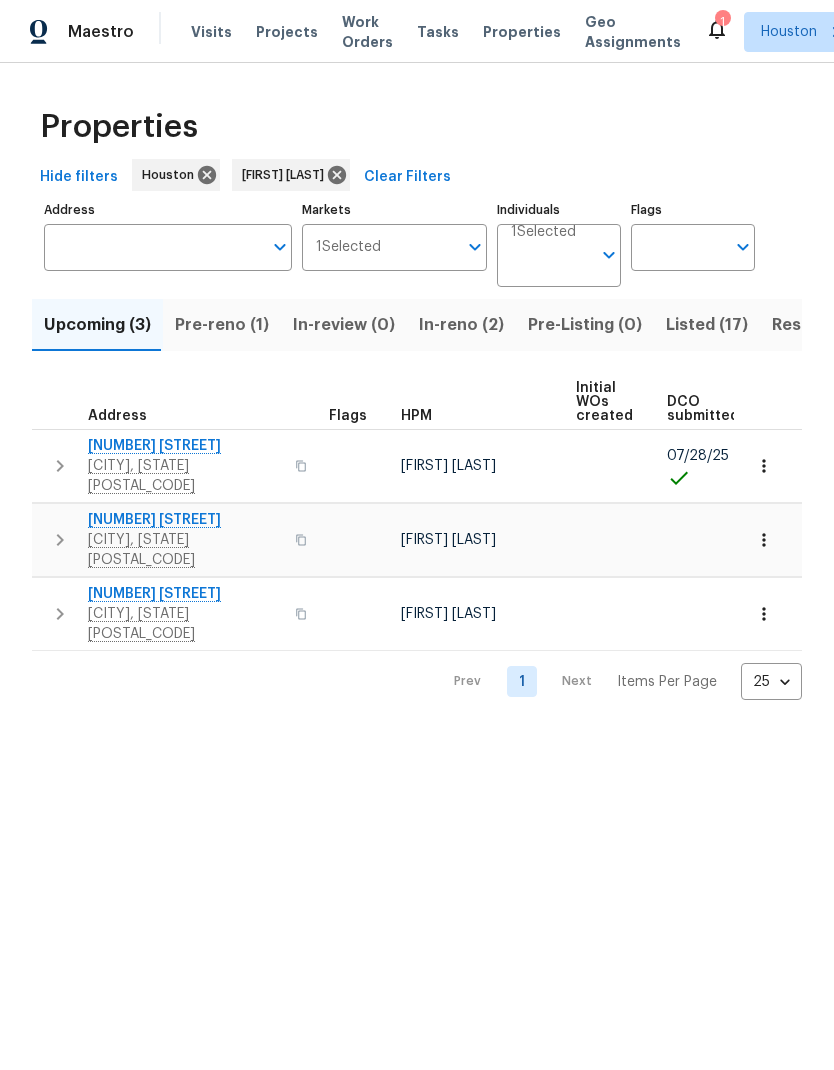click on "Pre-reno (1)" at bounding box center [222, 325] 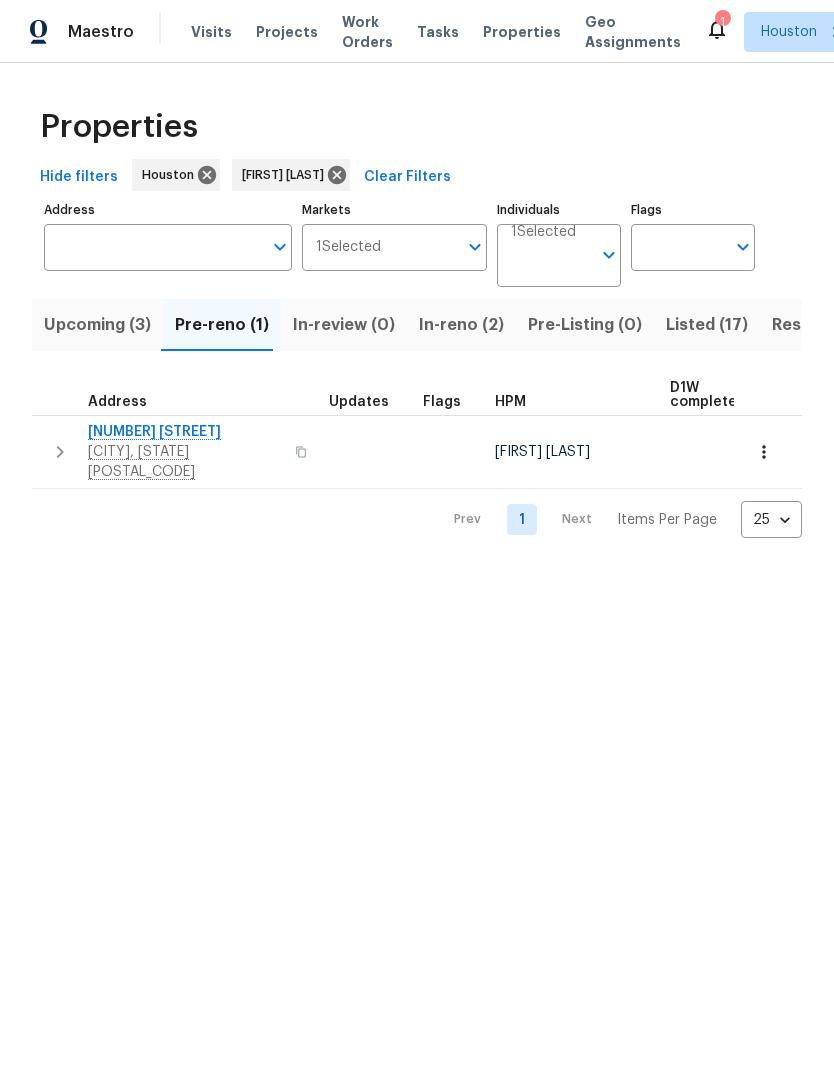 scroll, scrollTop: 0, scrollLeft: 0, axis: both 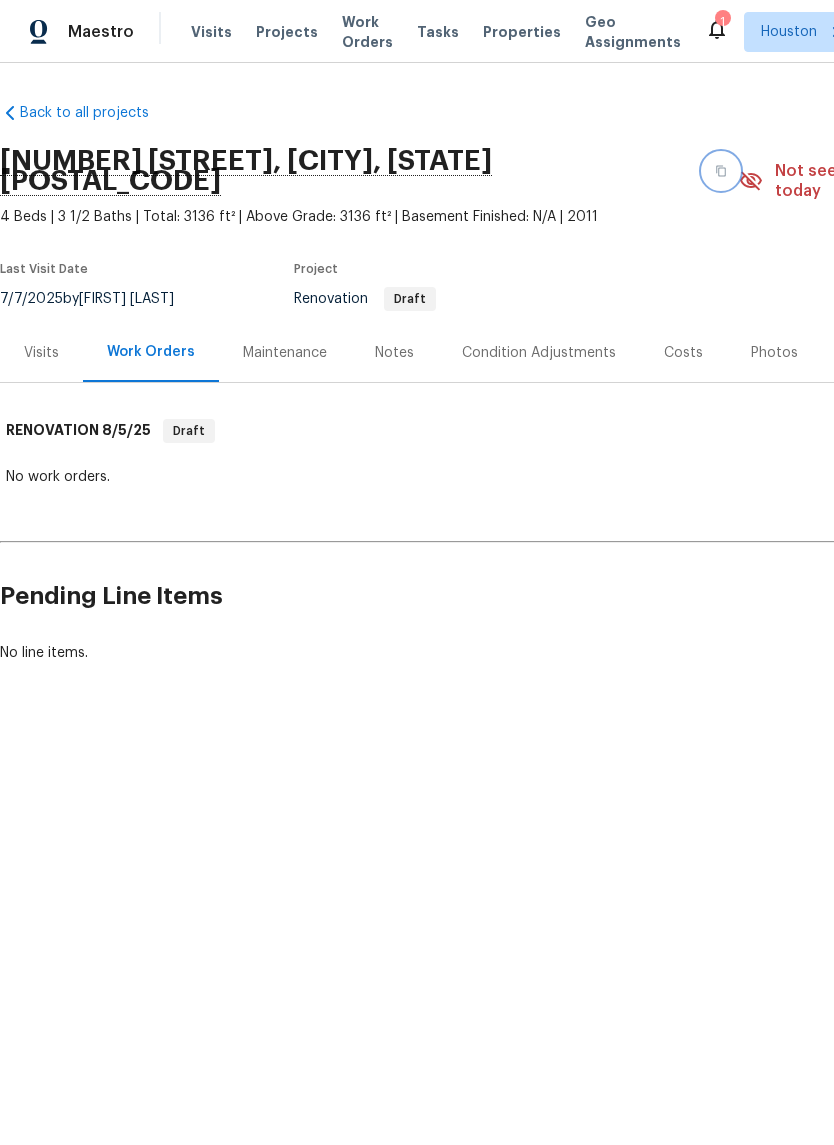 click at bounding box center [721, 171] 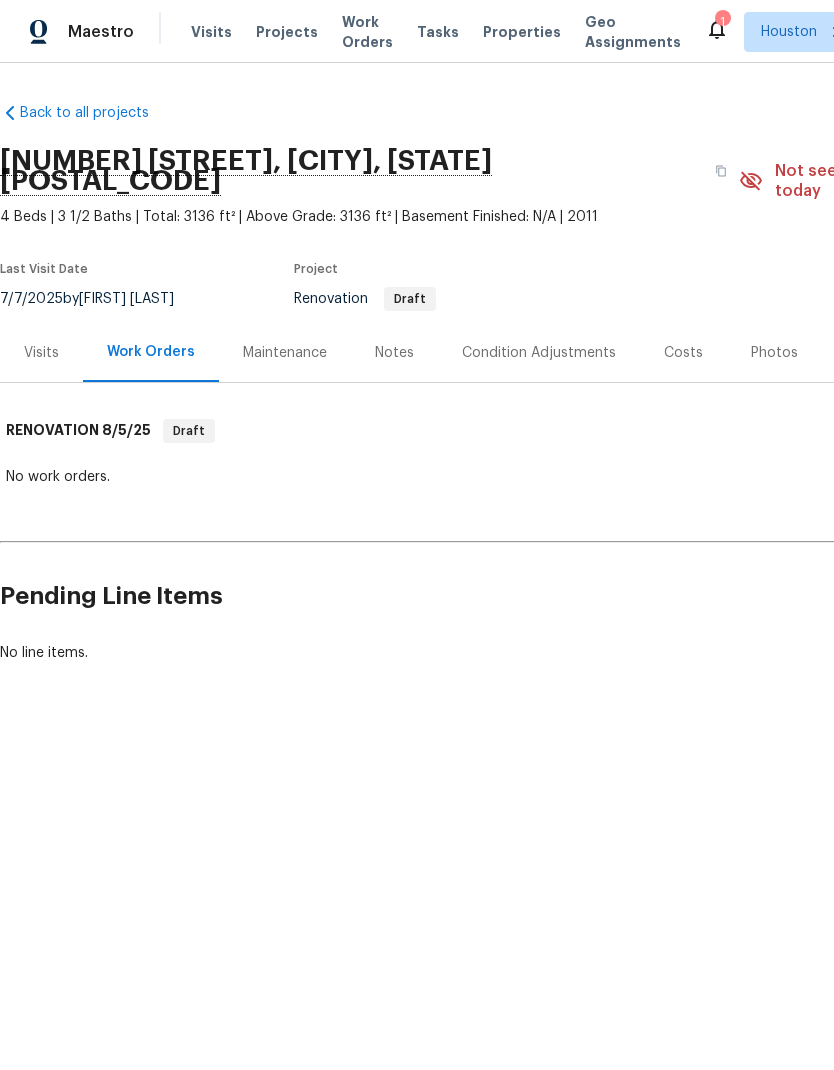 click on "Condition Adjustments" at bounding box center [539, 352] 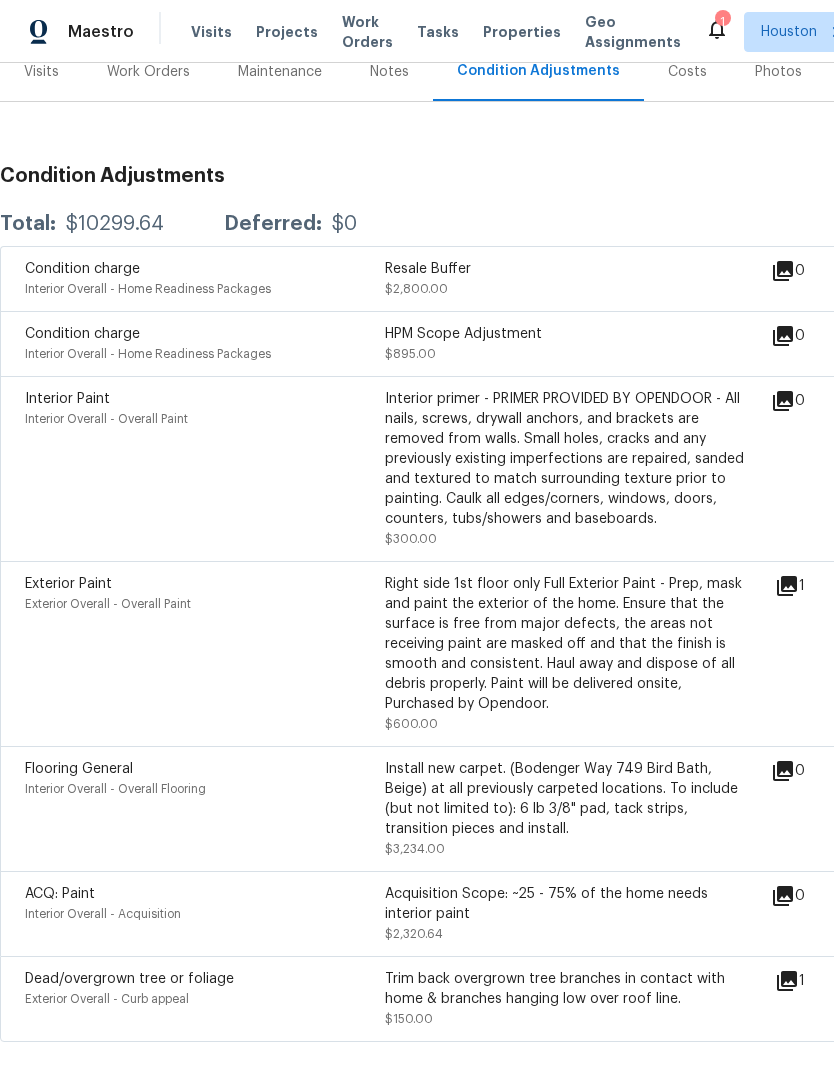scroll, scrollTop: 280, scrollLeft: 0, axis: vertical 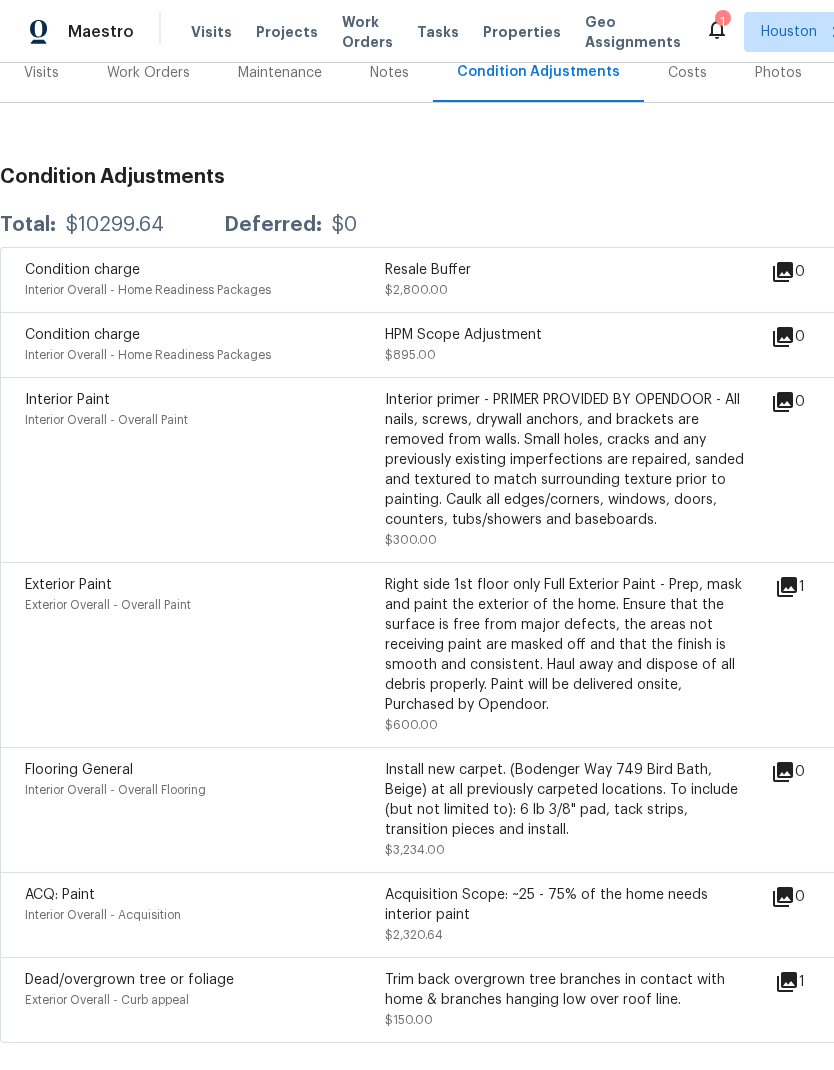 click on "Visits" at bounding box center (211, 32) 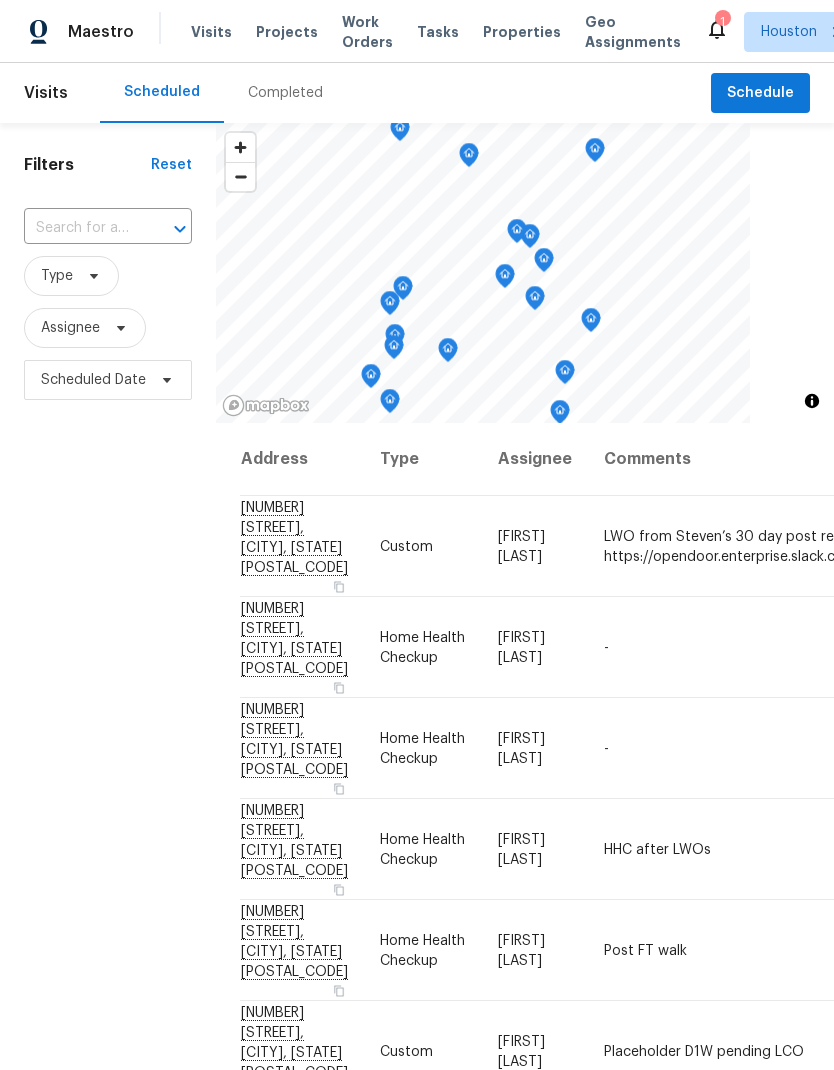 click at bounding box center (80, 228) 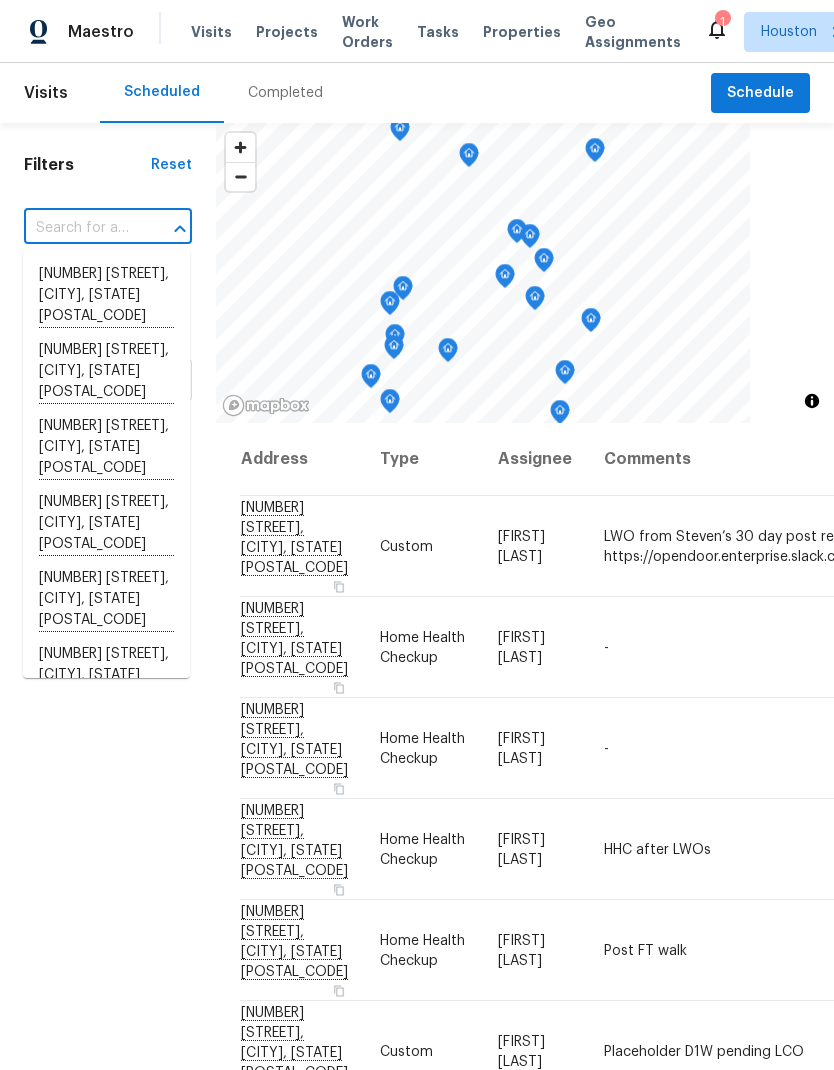 click on "Completed" at bounding box center (285, 93) 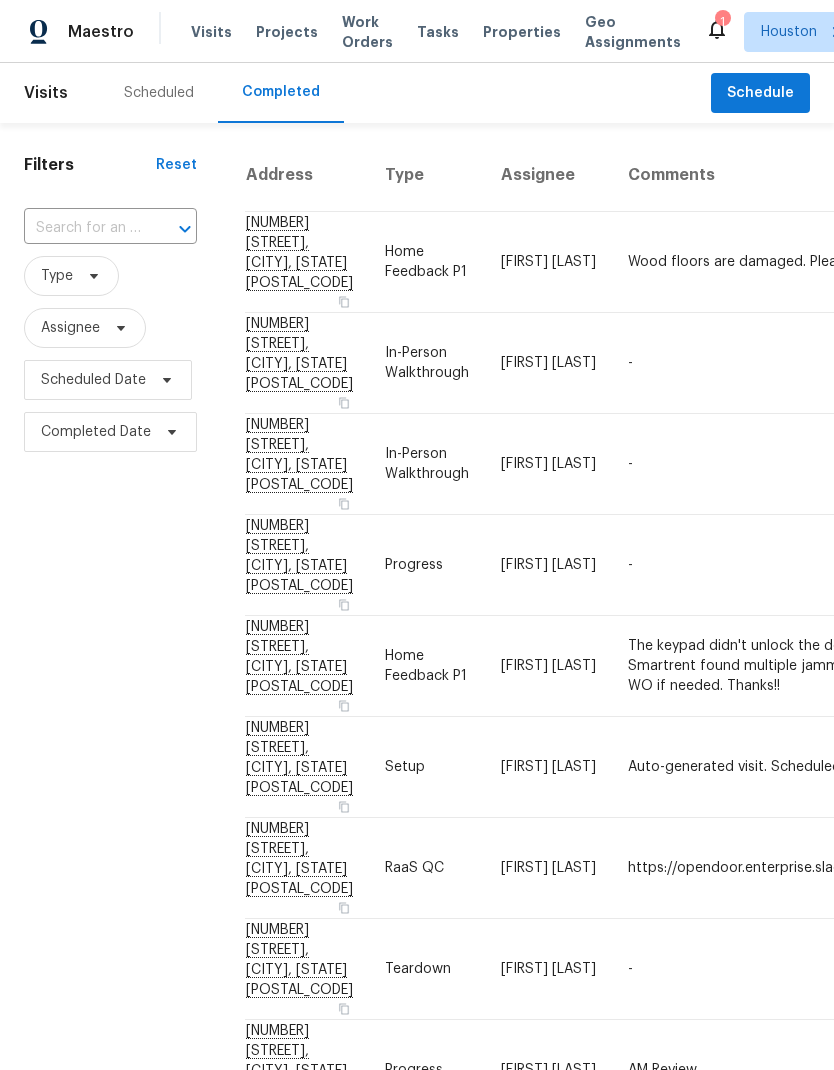 click at bounding box center [82, 228] 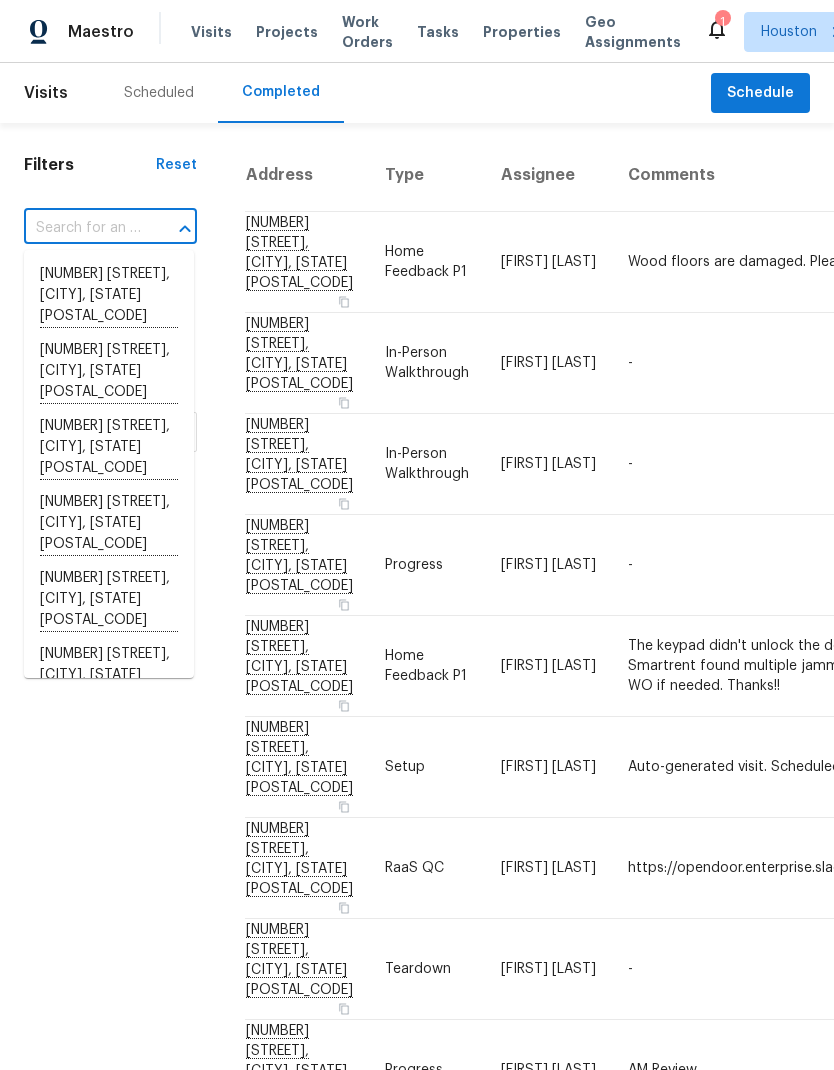 paste on "7223 Foxwood Fair Ln, Humble, TX 77338" 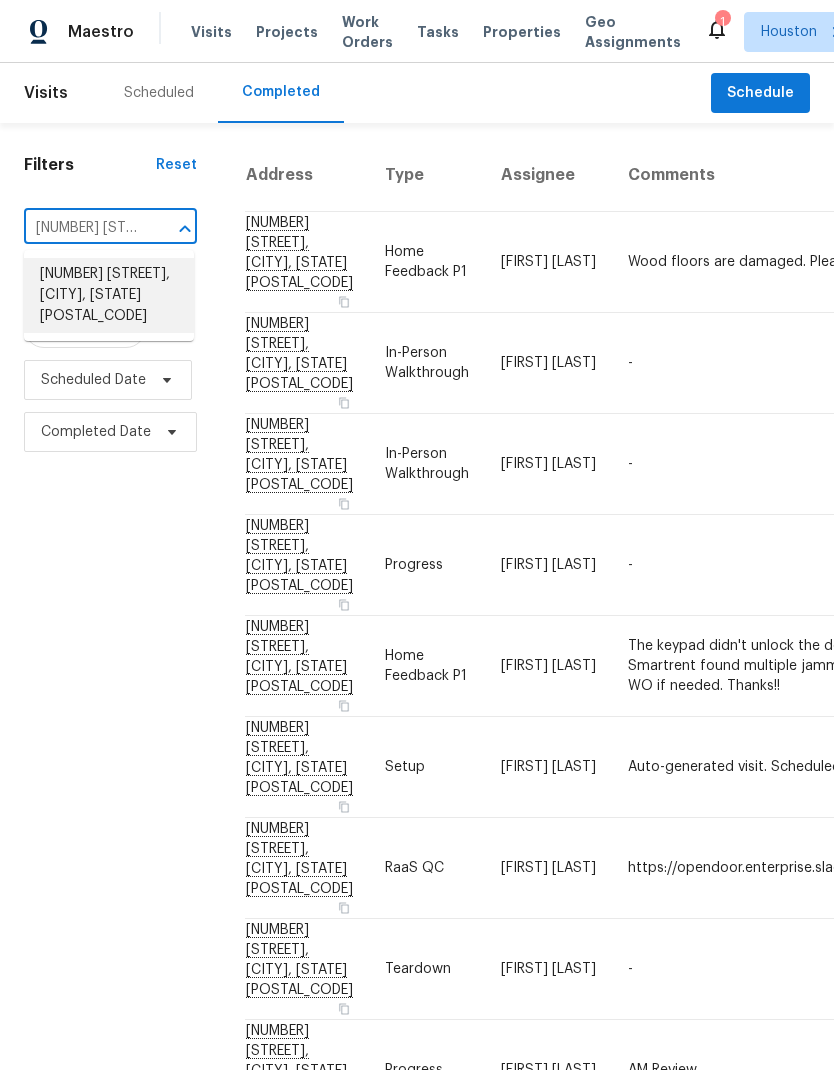 click on "7223 Foxwood Fair Ln, Humble, TX 77338" at bounding box center (109, 295) 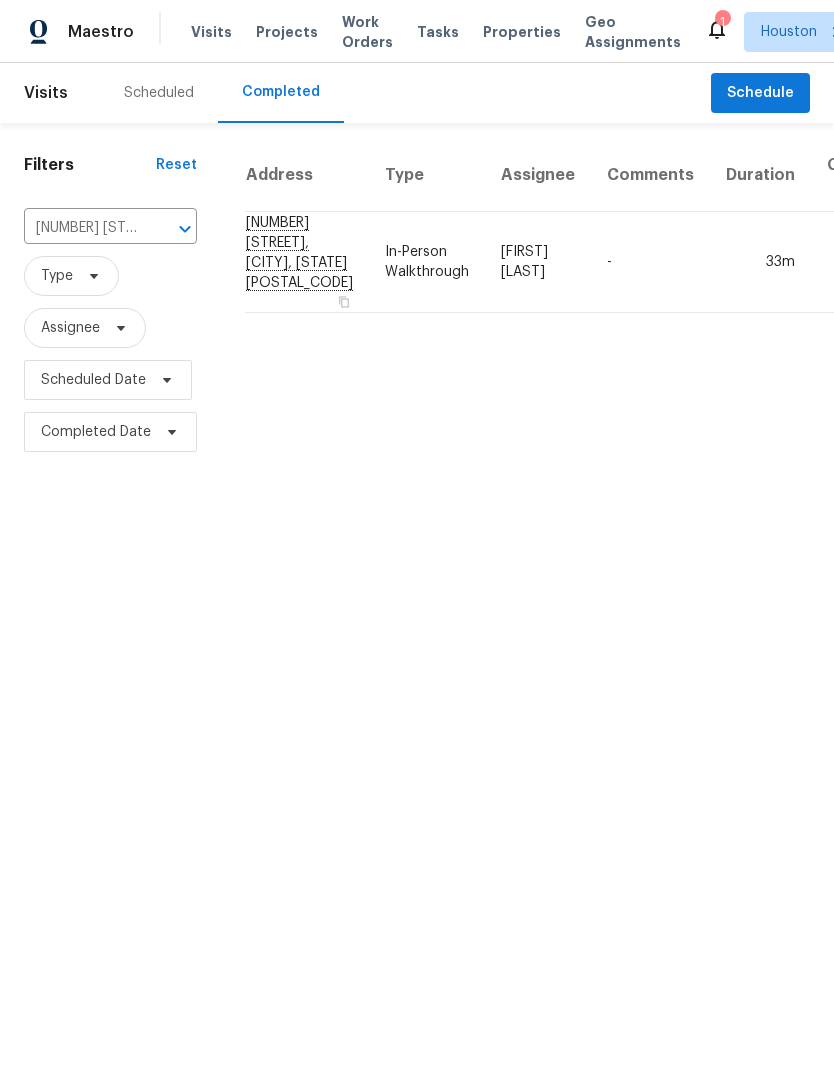 click on "In-Person Walkthrough" at bounding box center [427, 262] 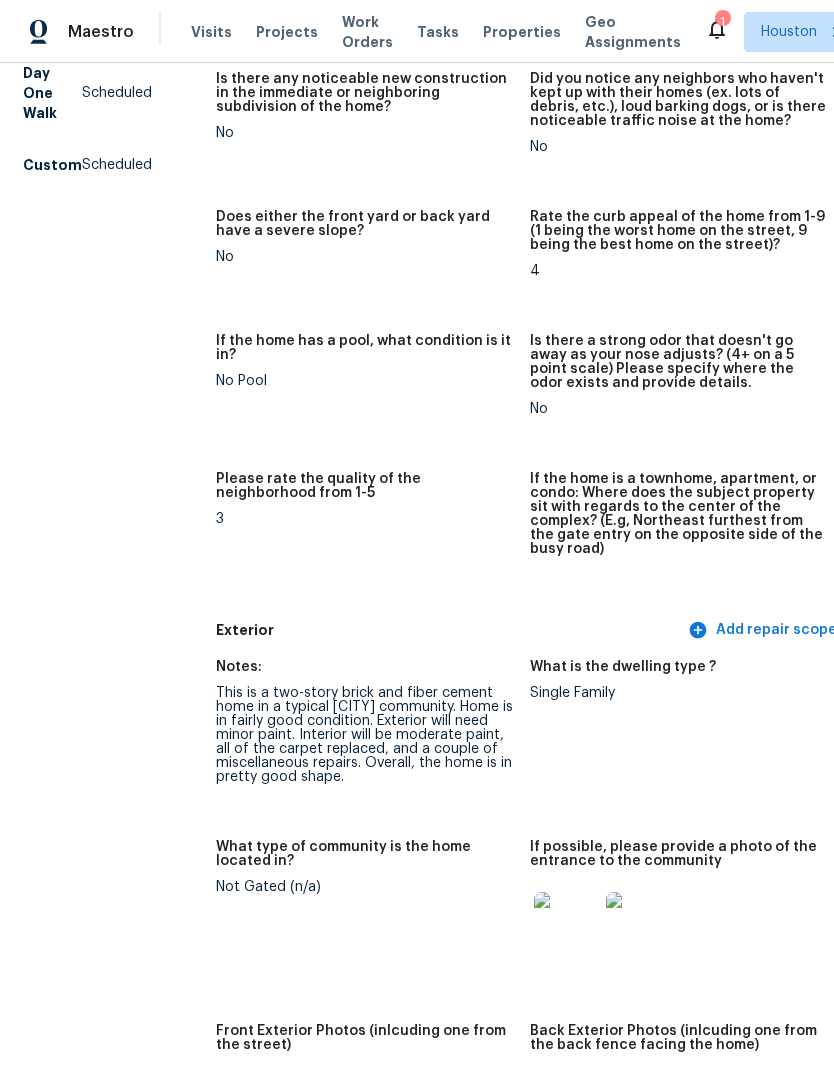 scroll, scrollTop: 285, scrollLeft: 1, axis: both 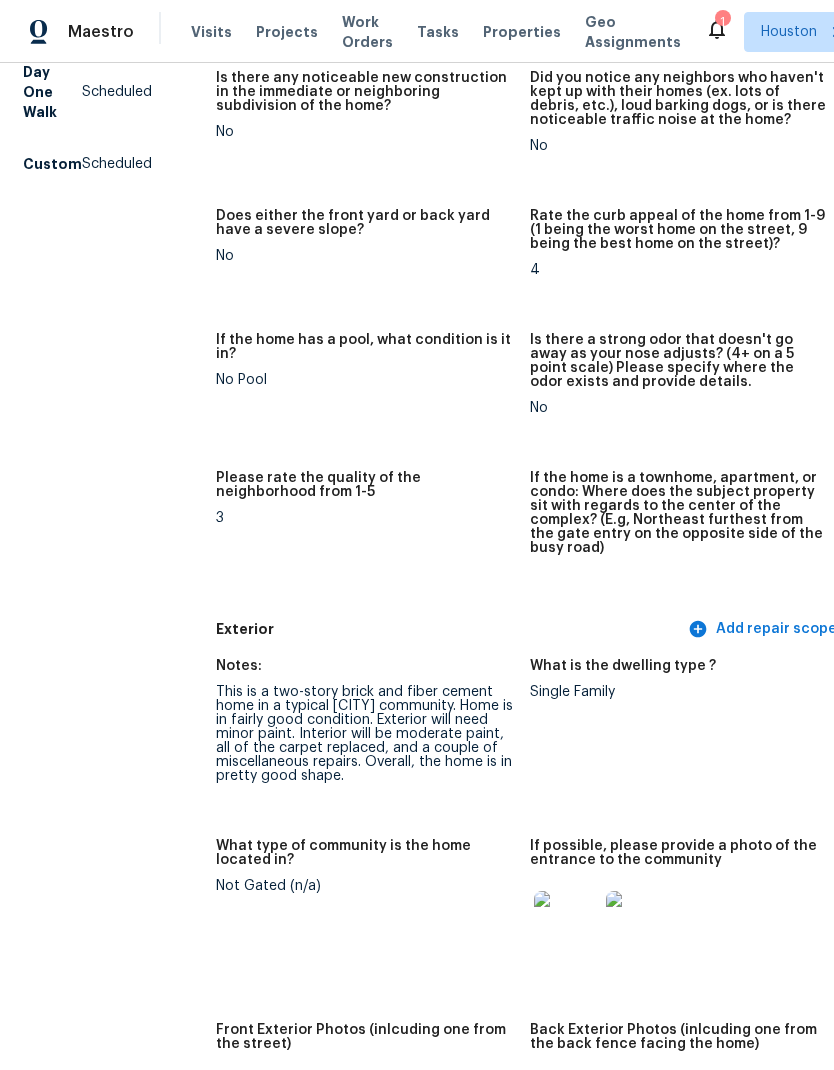 click at bounding box center [566, 923] 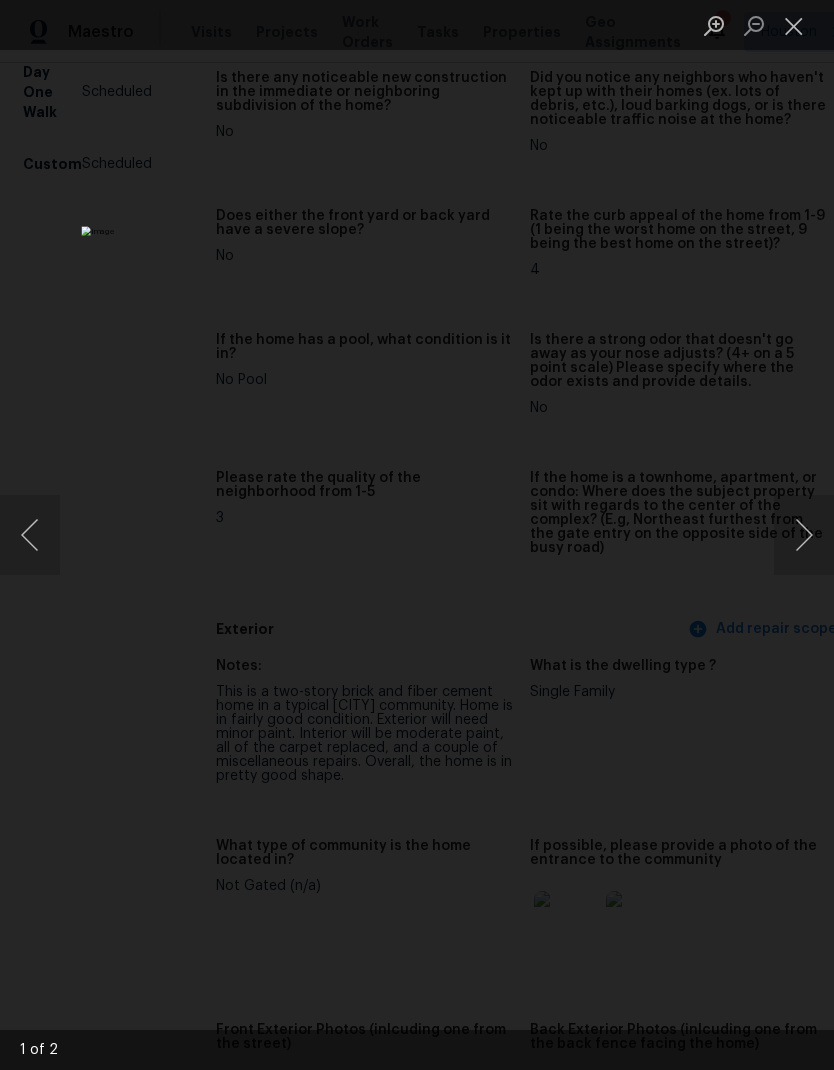 click at bounding box center (804, 535) 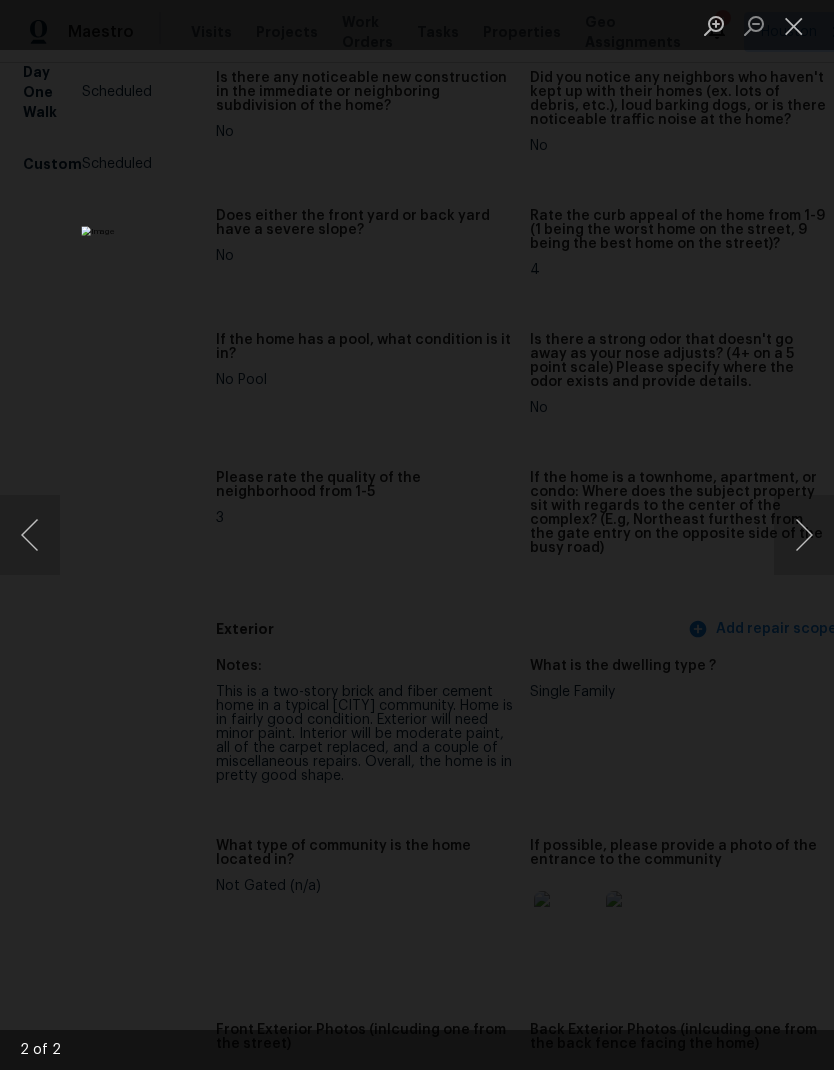 click at bounding box center (417, 535) 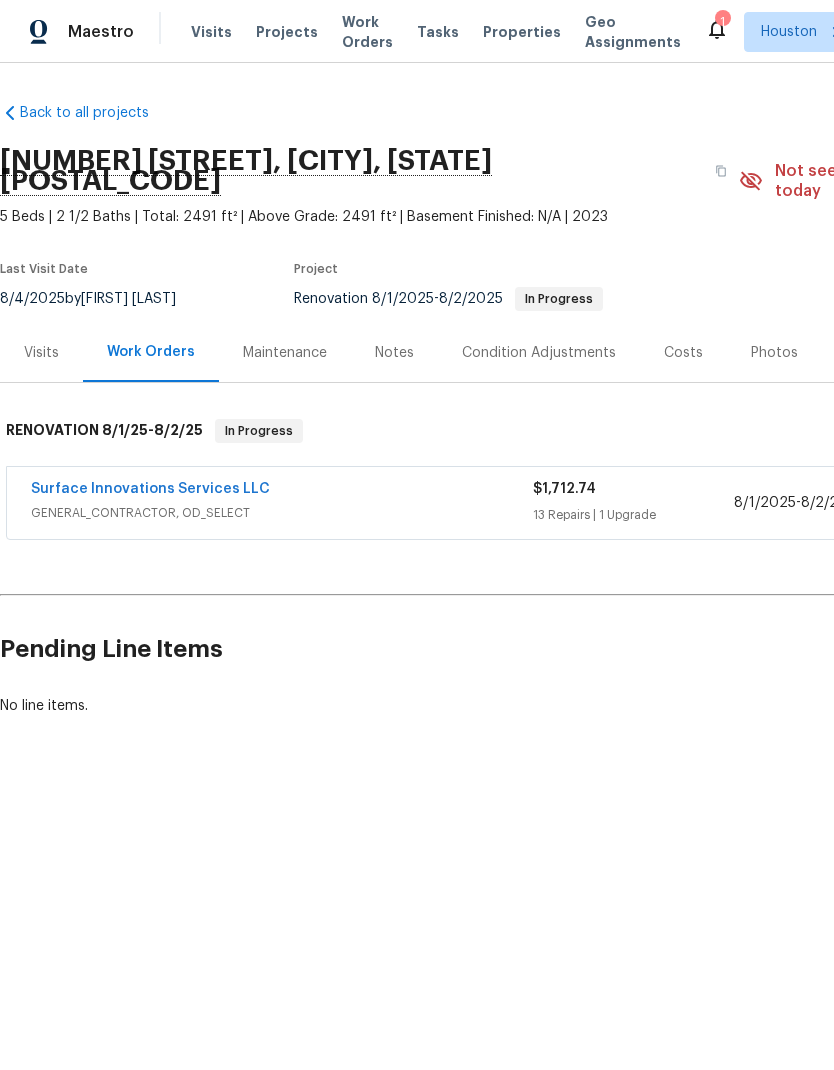 scroll, scrollTop: 0, scrollLeft: 0, axis: both 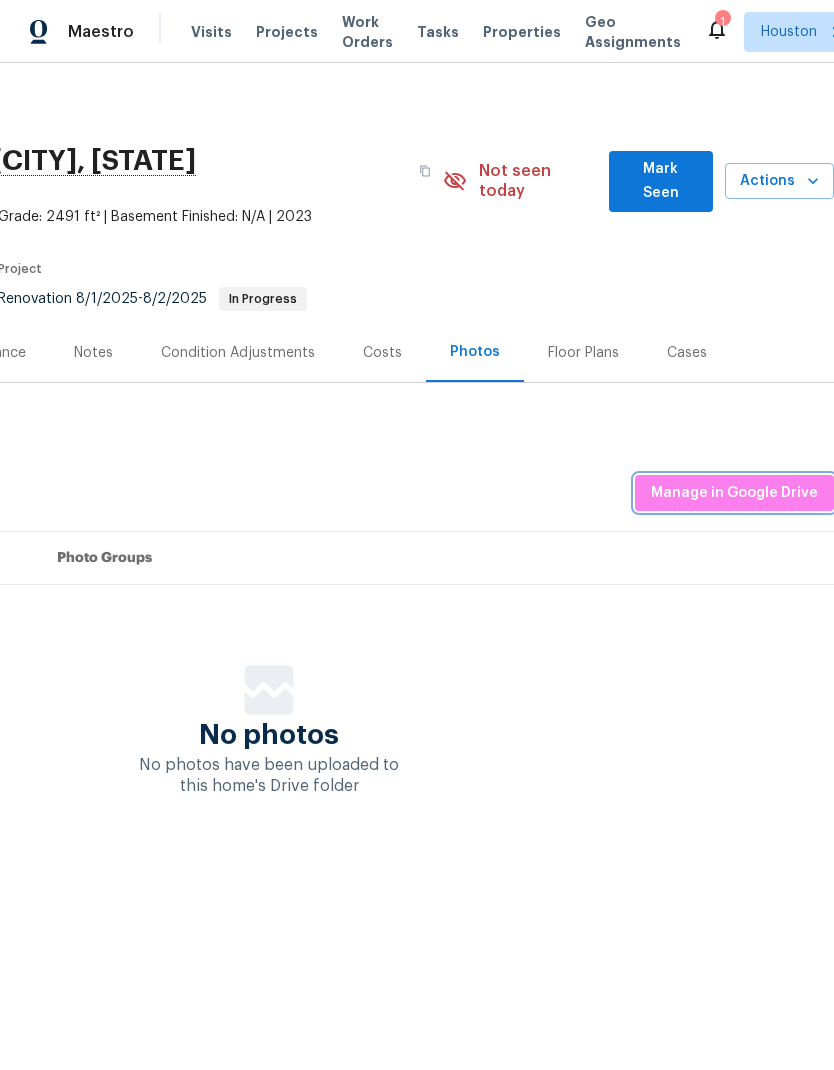 click on "Manage in Google Drive" at bounding box center (734, 493) 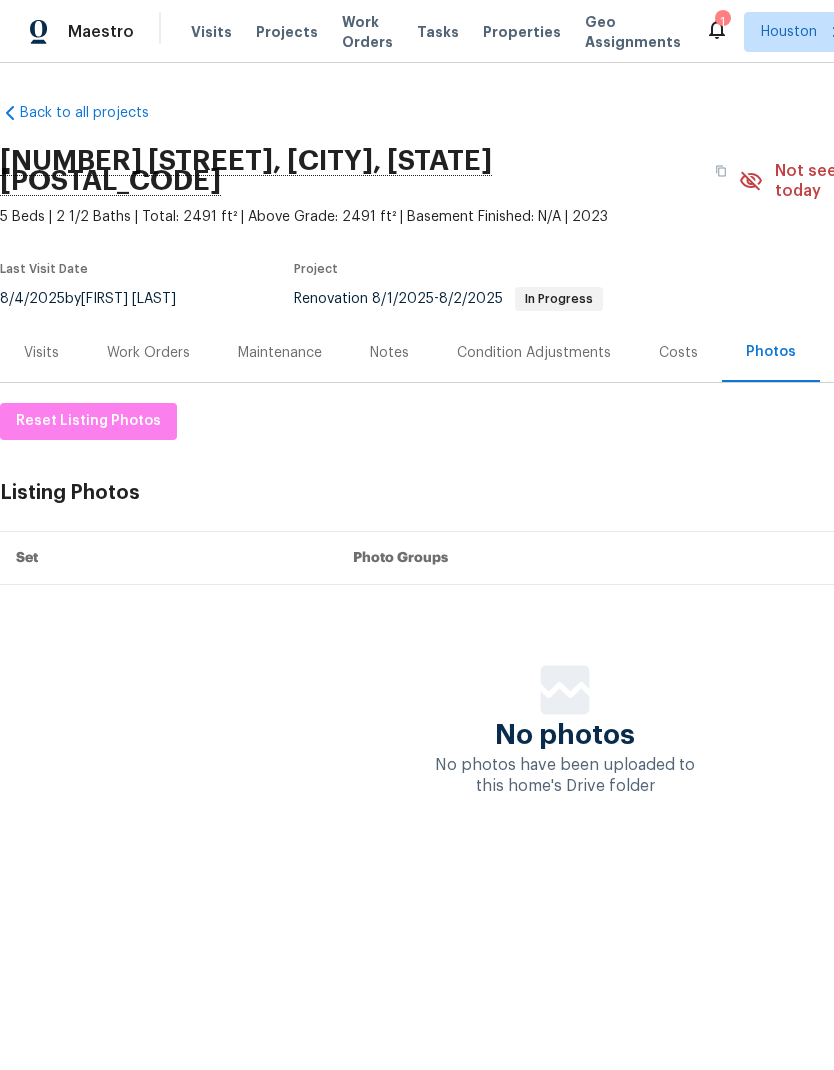 scroll, scrollTop: 0, scrollLeft: 0, axis: both 